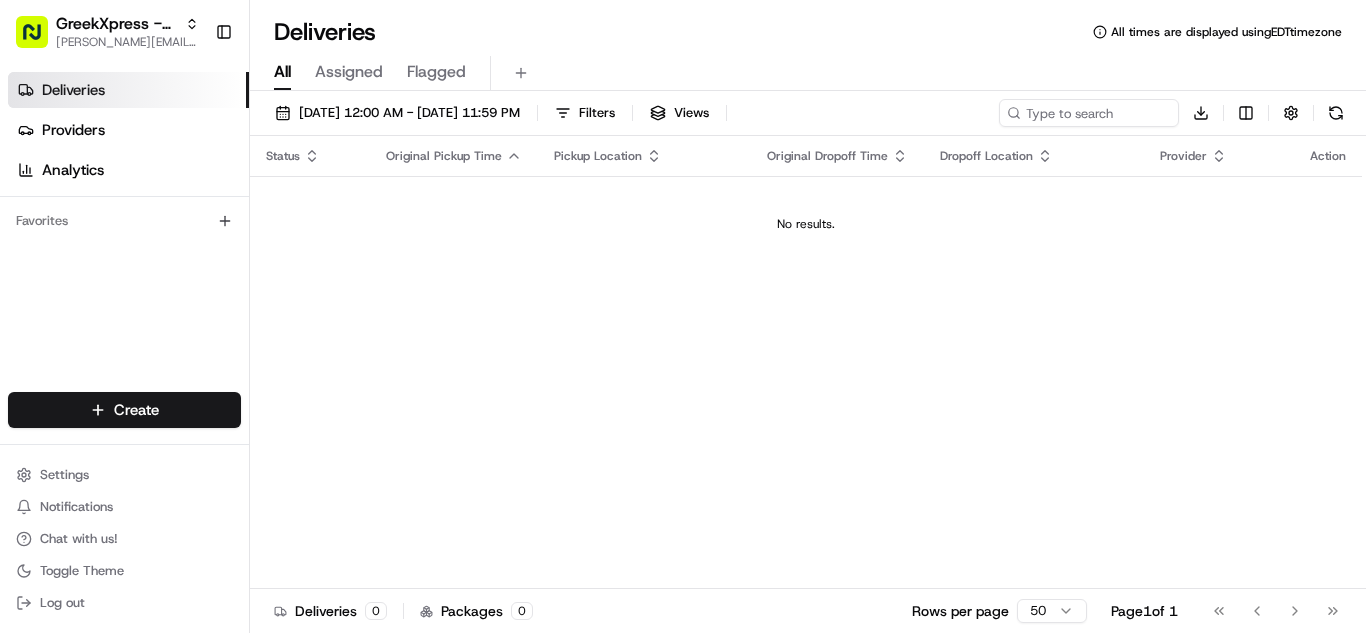 scroll, scrollTop: 0, scrollLeft: 0, axis: both 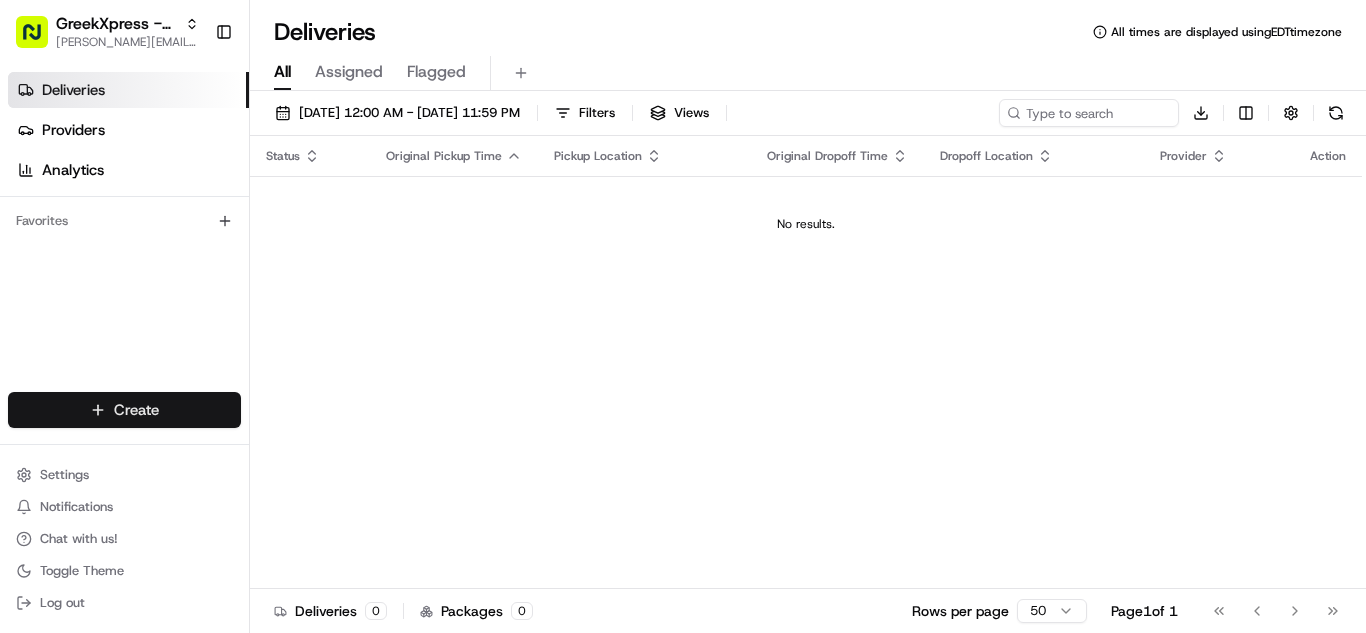 click on "GreekXpress - Plainview [EMAIL_ADDRESS][DOMAIN_NAME] Toggle Sidebar Deliveries Providers Analytics Favorites Main Menu Members & Organization Organization Users Roles Preferences Customization Tracking Orchestration Automations Dispatch Strategy Locations Pickup Locations Dropoff Locations Billing Billing Refund Requests Integrations Notification Triggers Webhooks API Keys Request Logs Create Settings Notifications Chat with us! Toggle Theme Log out Deliveries All times are displayed using  EDT  timezone All Assigned Flagged [DATE] 12:00 AM - [DATE] 11:59 PM Filters Views Download Status Original Pickup Time Pickup Location Original Dropoff Time Dropoff Location Provider Action No results. Deliveries 0 Packages 0 Rows per page 50 Page  1  of   1 Go to first page Go to previous page Go to next page Go to last page" at bounding box center (683, 316) 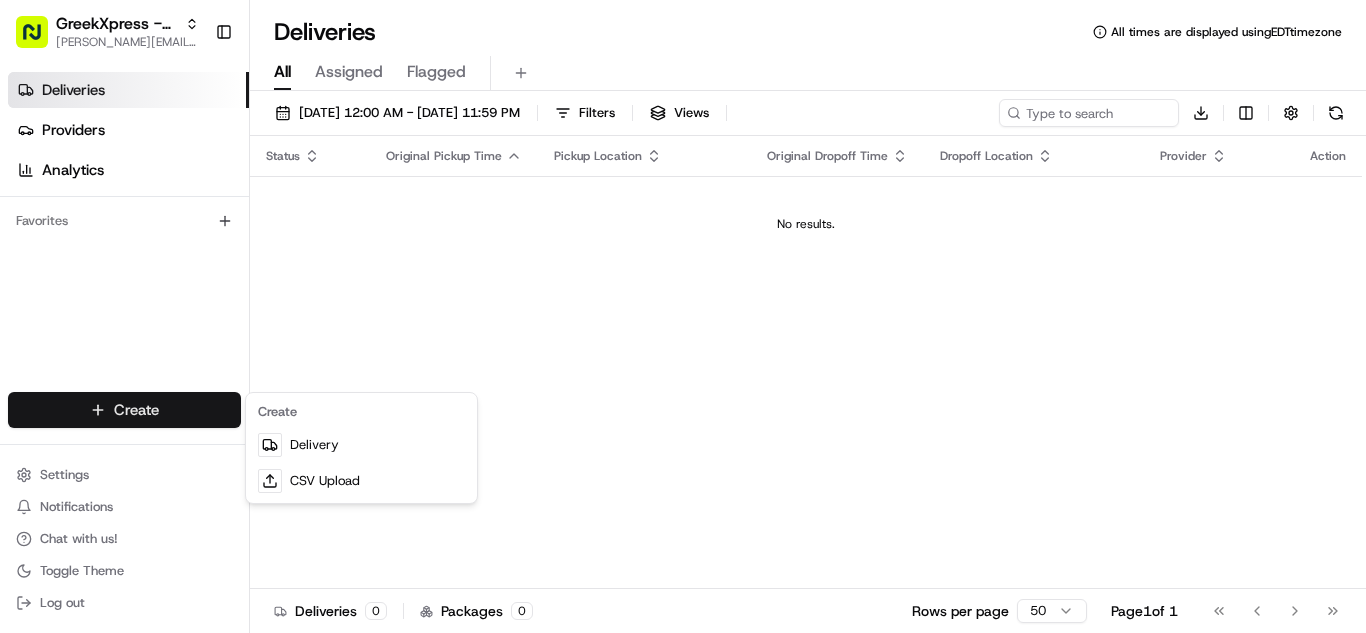 scroll, scrollTop: 0, scrollLeft: 0, axis: both 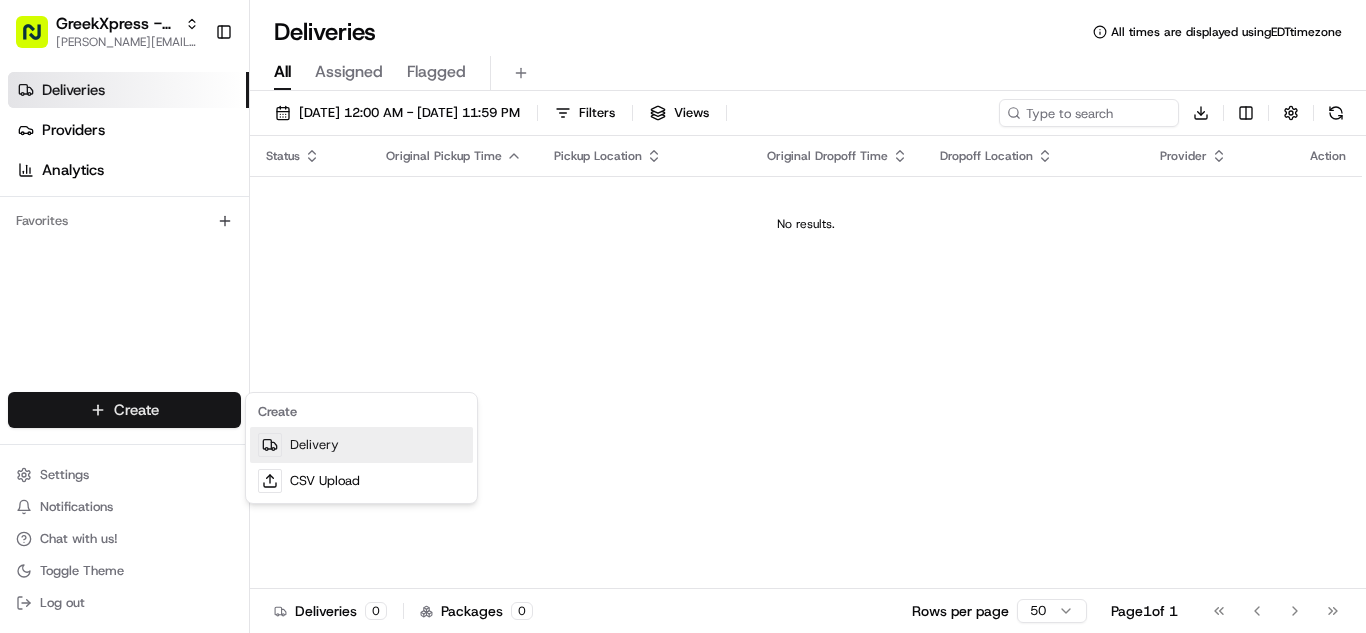 click on "Delivery" at bounding box center [361, 445] 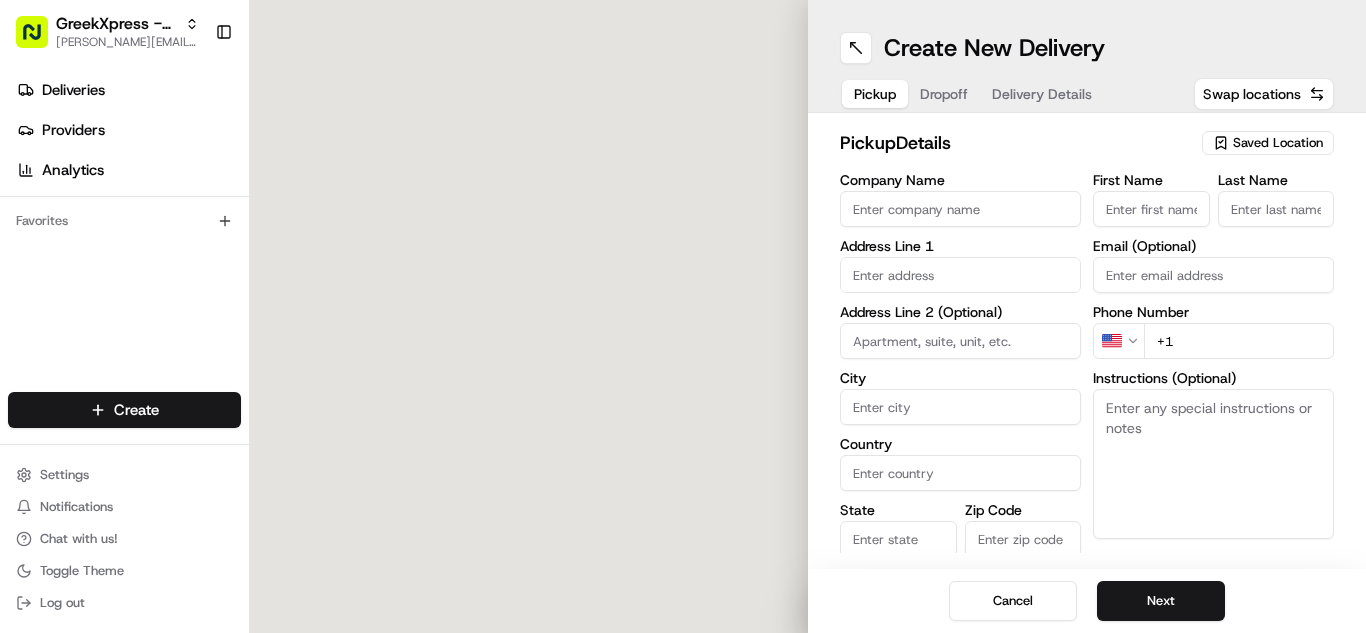 click on "Saved Location" at bounding box center (1278, 143) 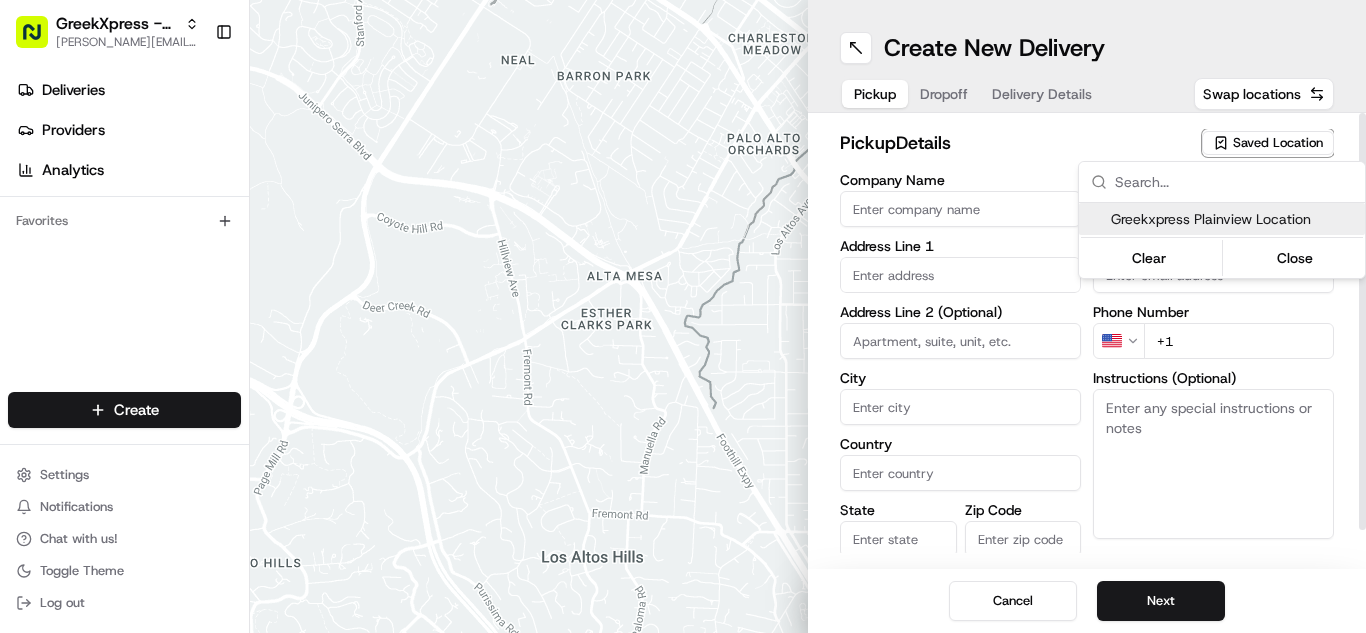 drag, startPoint x: 1253, startPoint y: 221, endPoint x: 1211, endPoint y: 606, distance: 387.28412 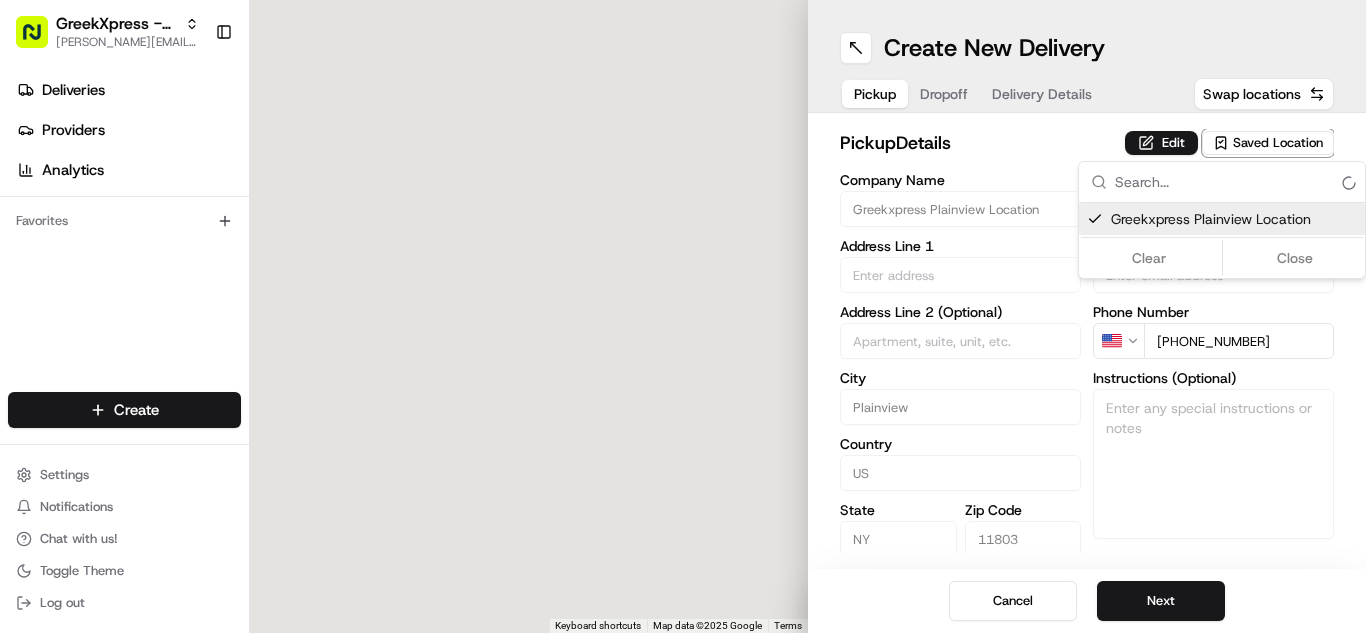 type on "Greekxpress Plainview Location" 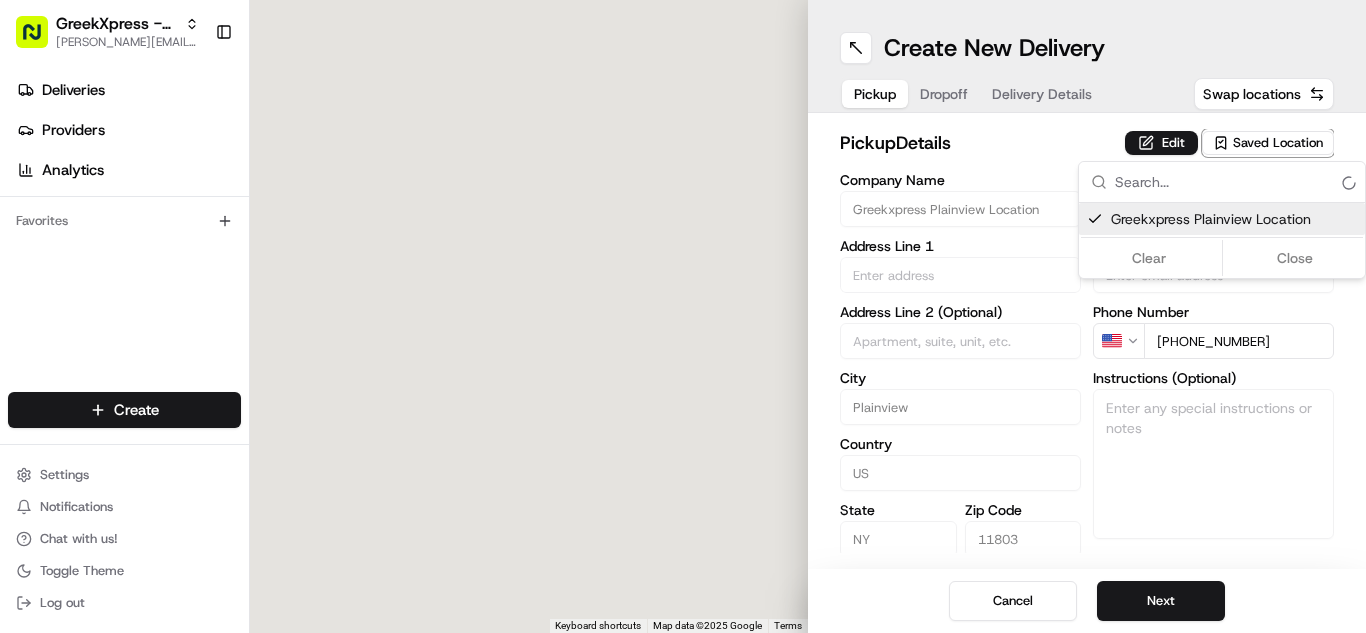 type on "Plainview" 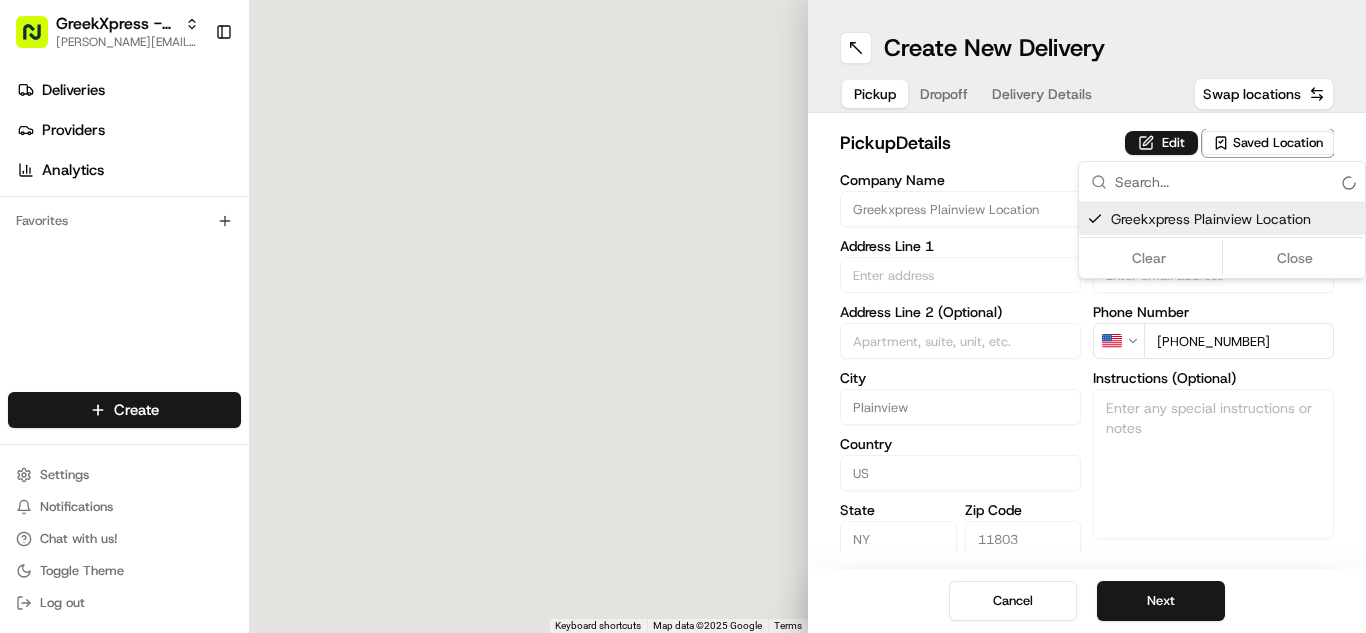 type on "US" 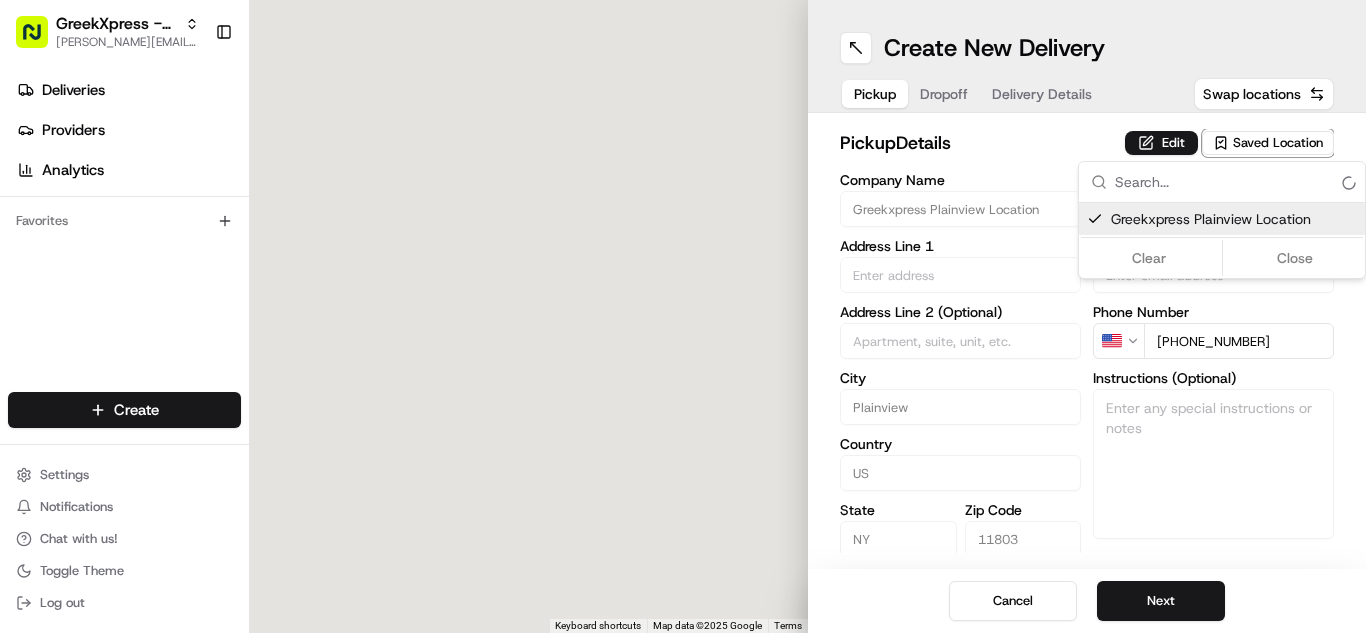 type on "NY" 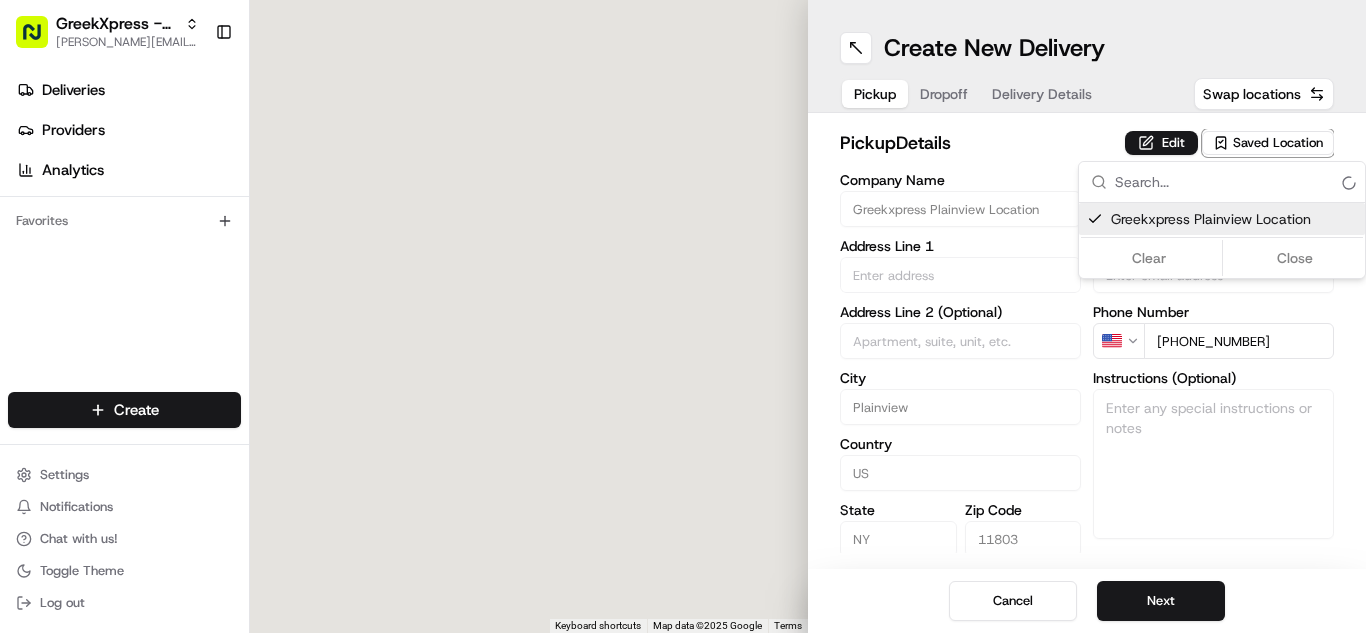type on "11803" 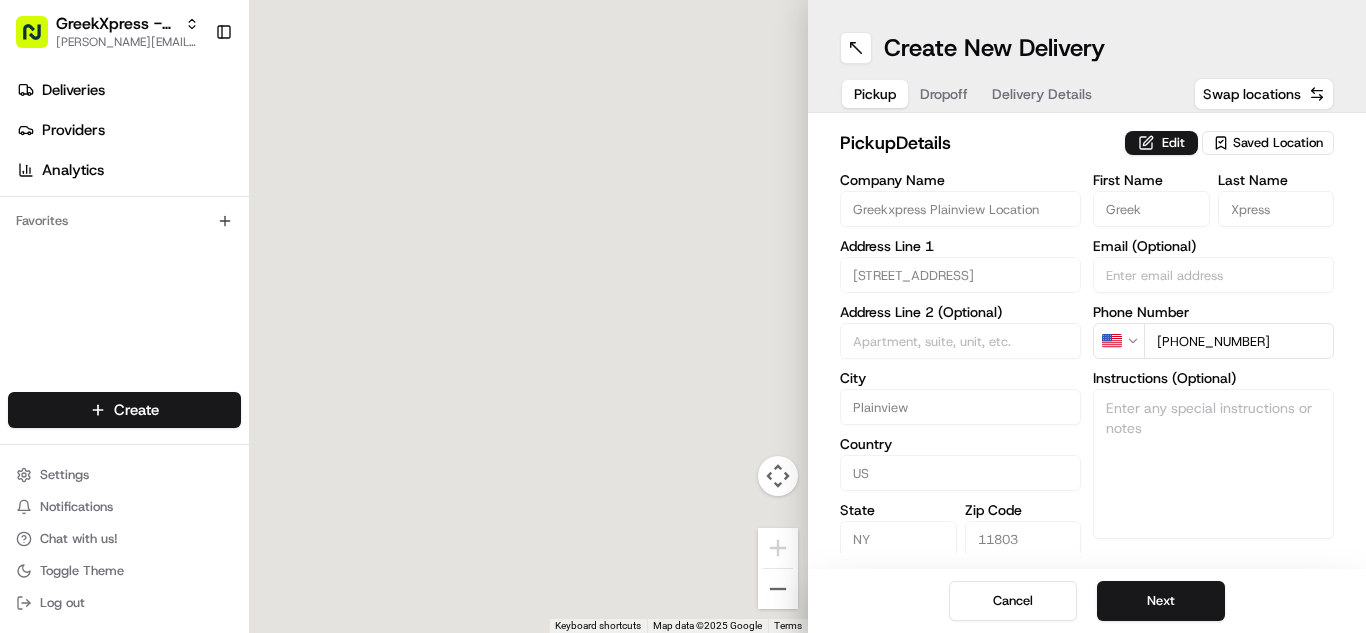 click on "Next" at bounding box center (1161, 601) 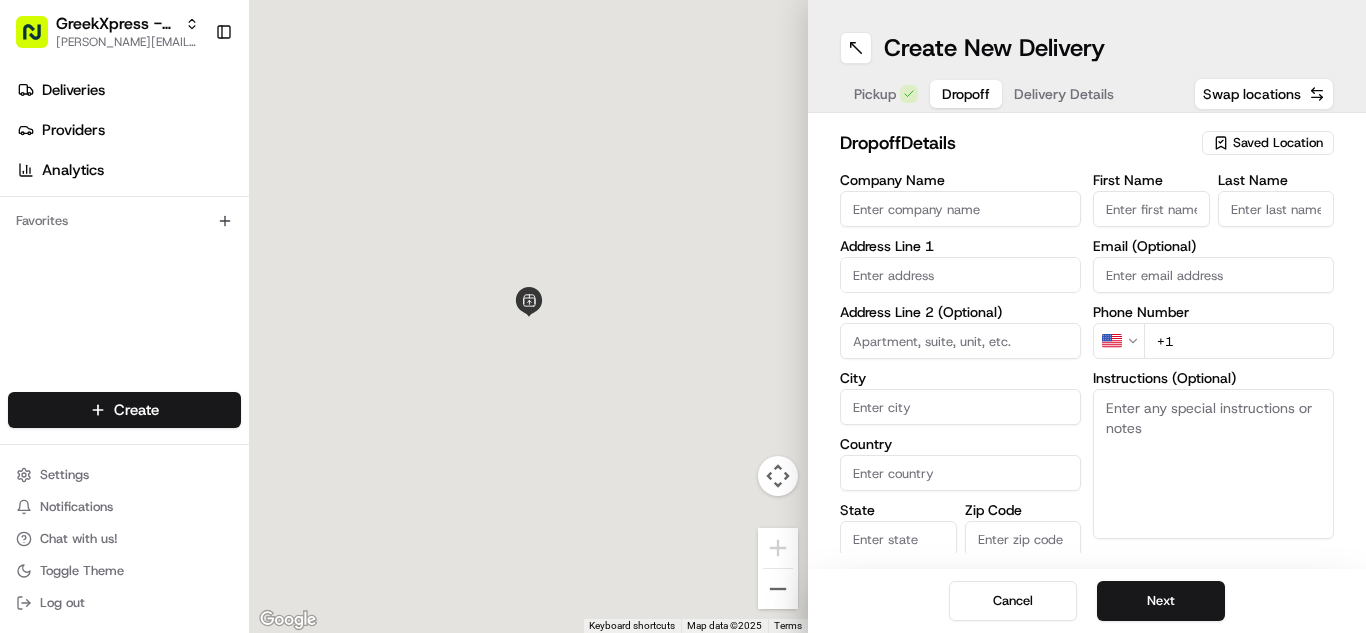 click on "First Name" at bounding box center [1151, 209] 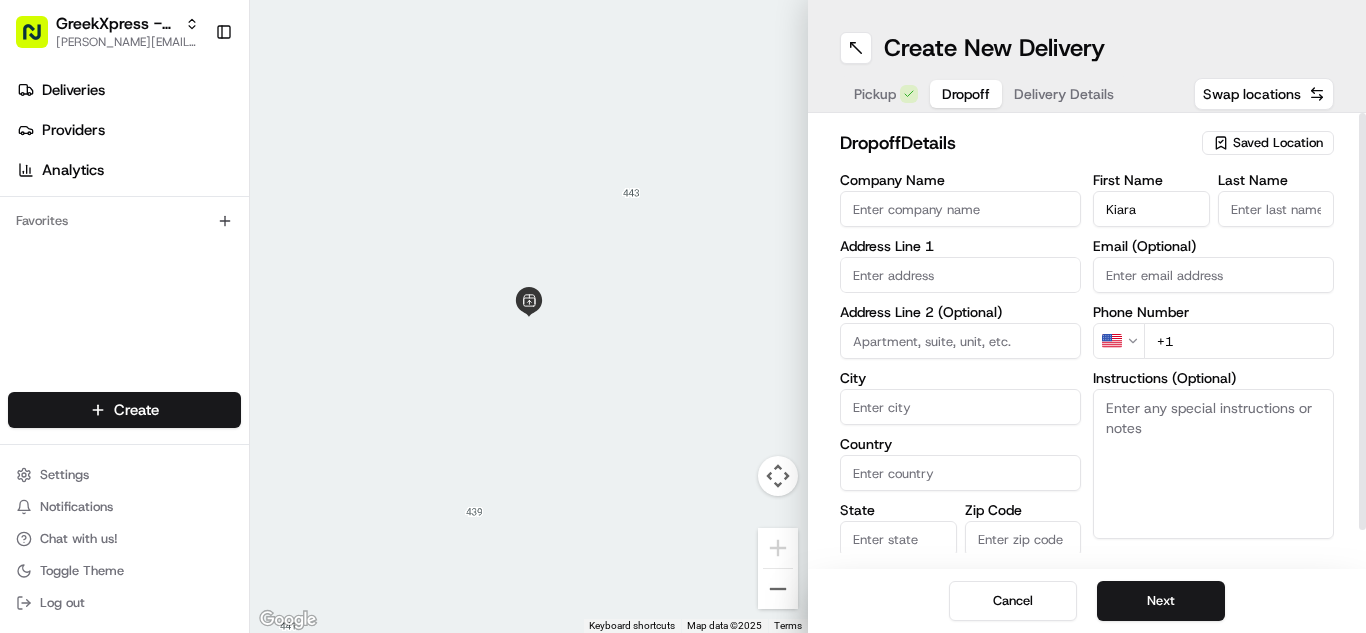 type on "Kiara" 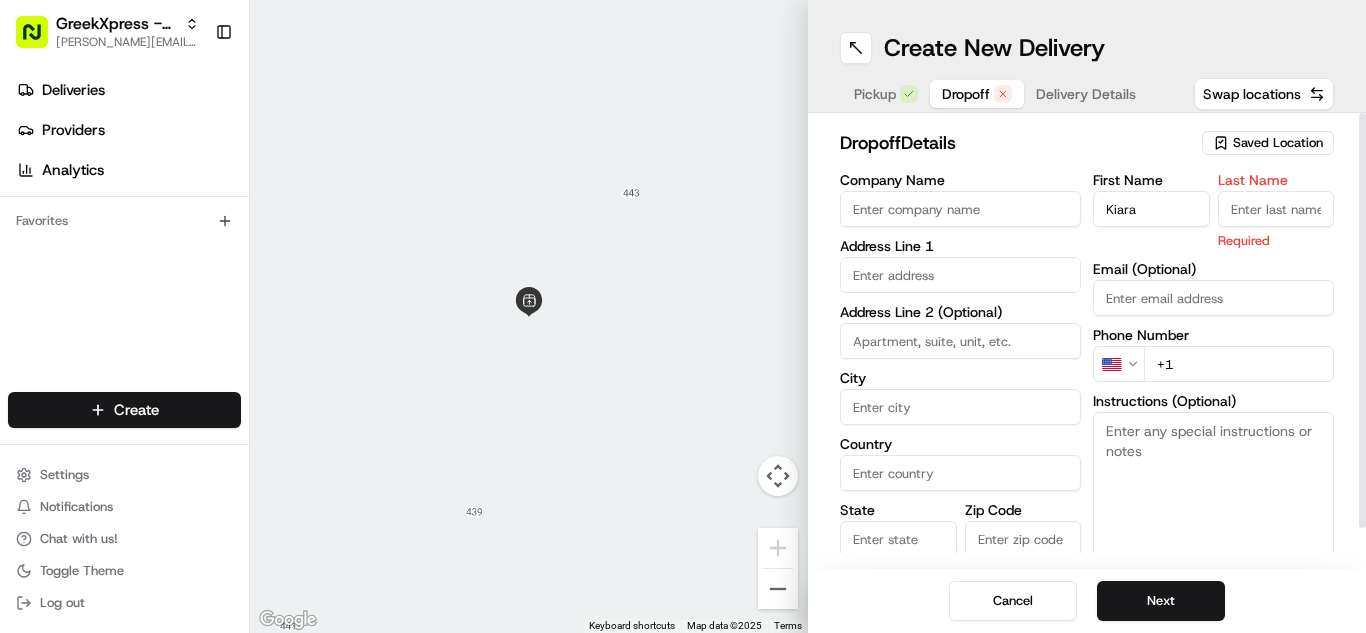 click on "Last Name" at bounding box center [1276, 209] 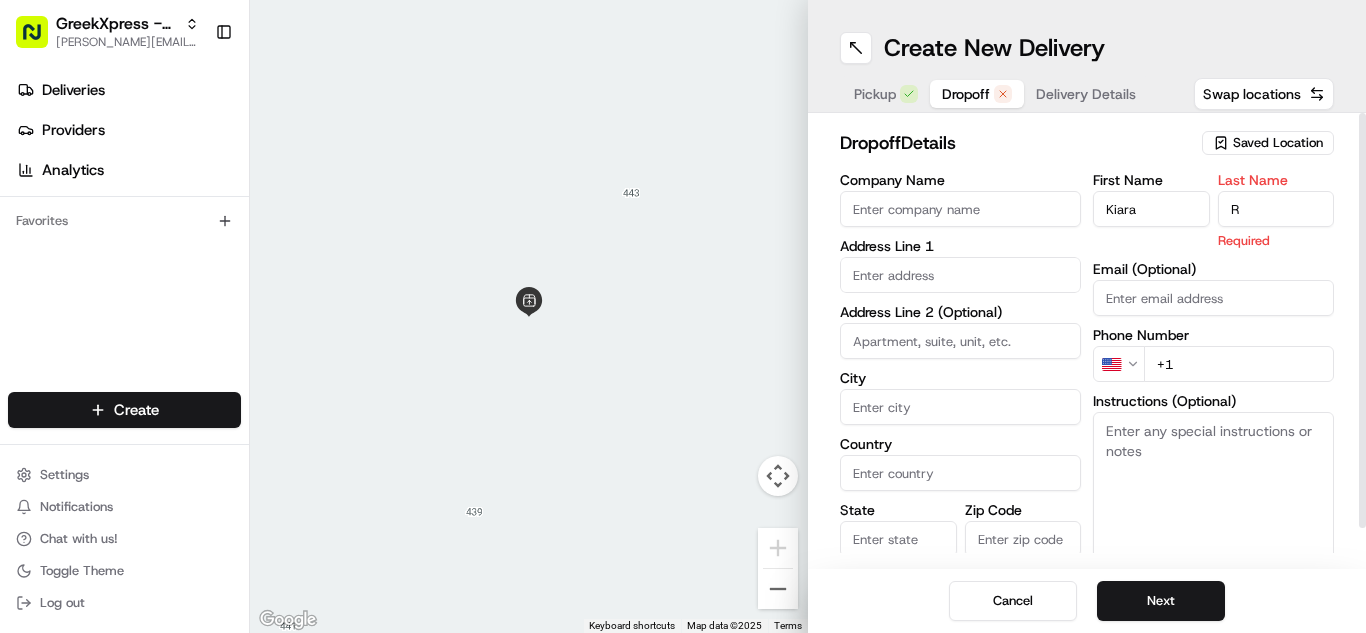 type on "R" 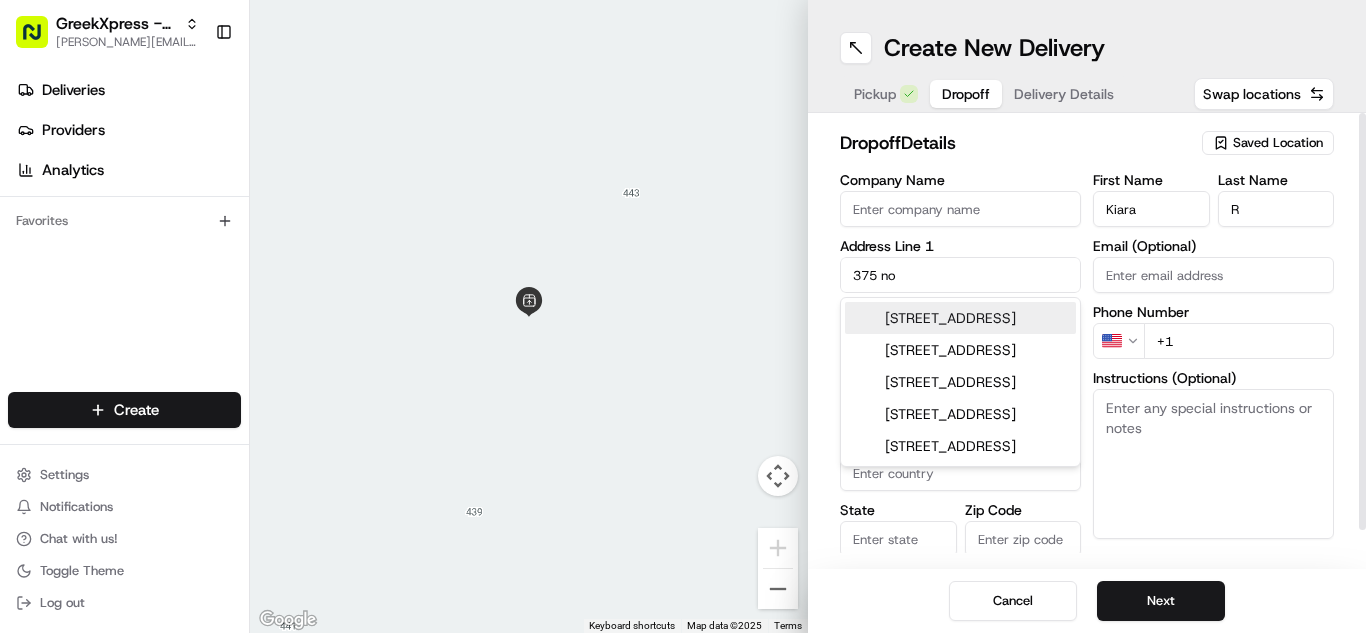 click on "[STREET_ADDRESS]" at bounding box center (960, 318) 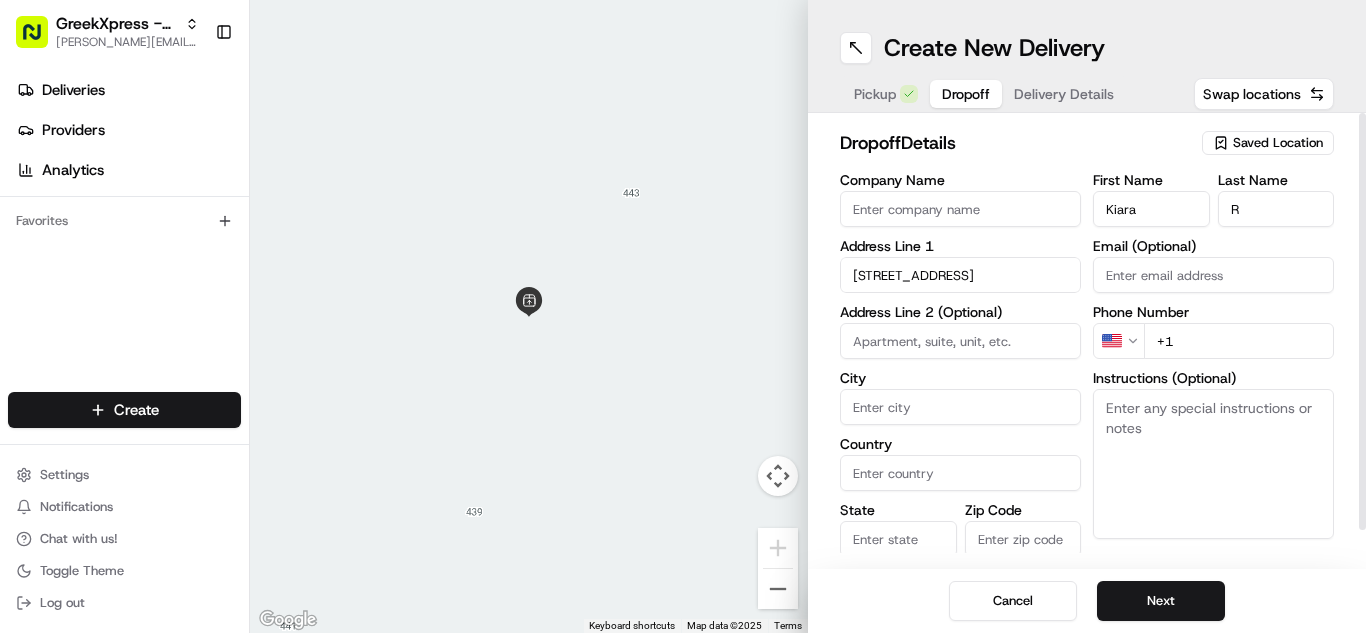 type on "[STREET_ADDRESS]" 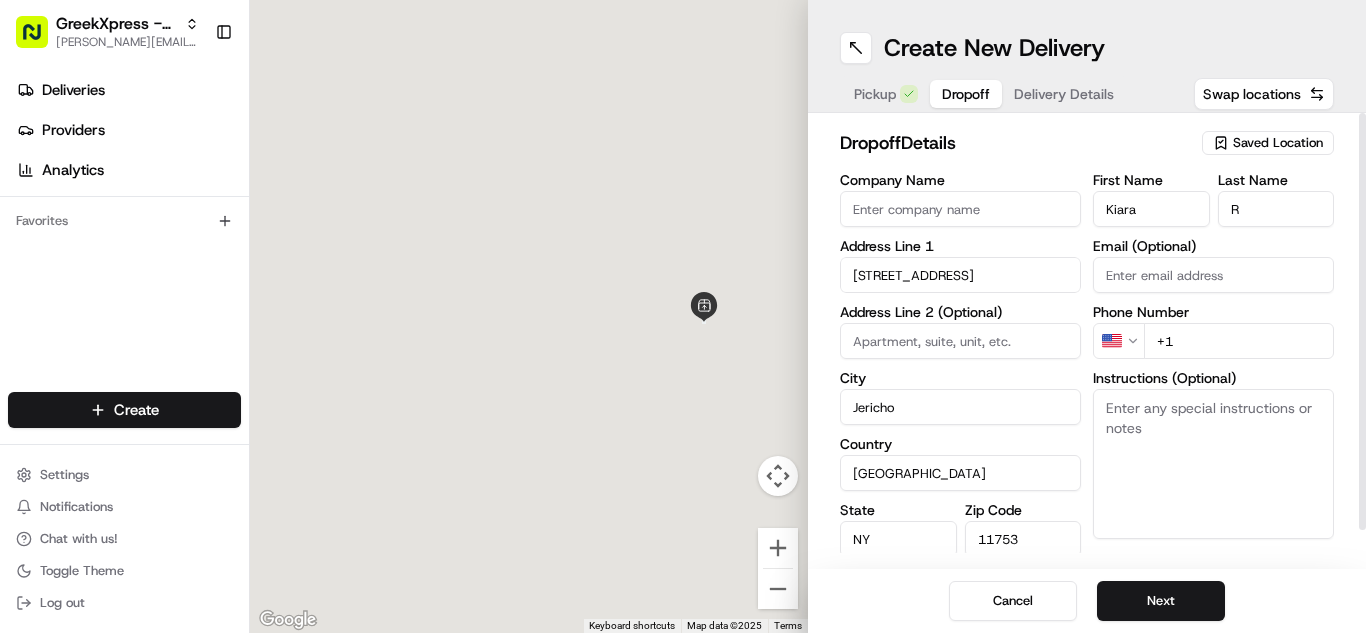type on "[STREET_ADDRESS]" 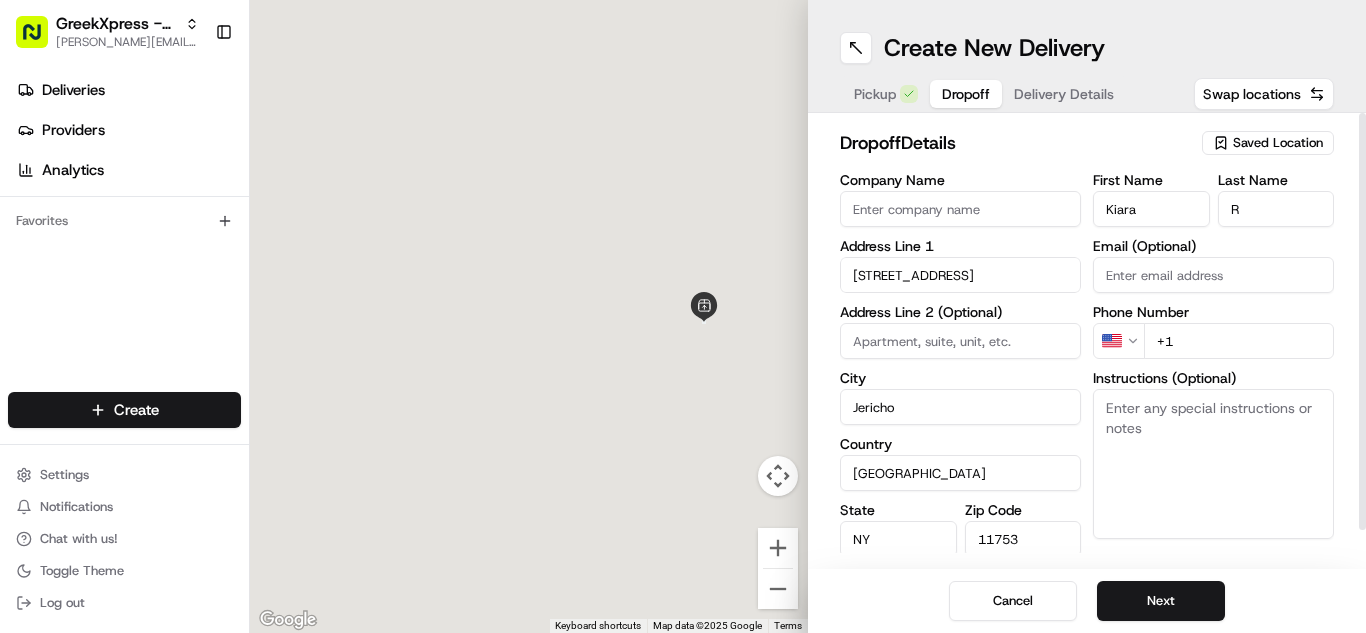 click on "+1" at bounding box center (1239, 341) 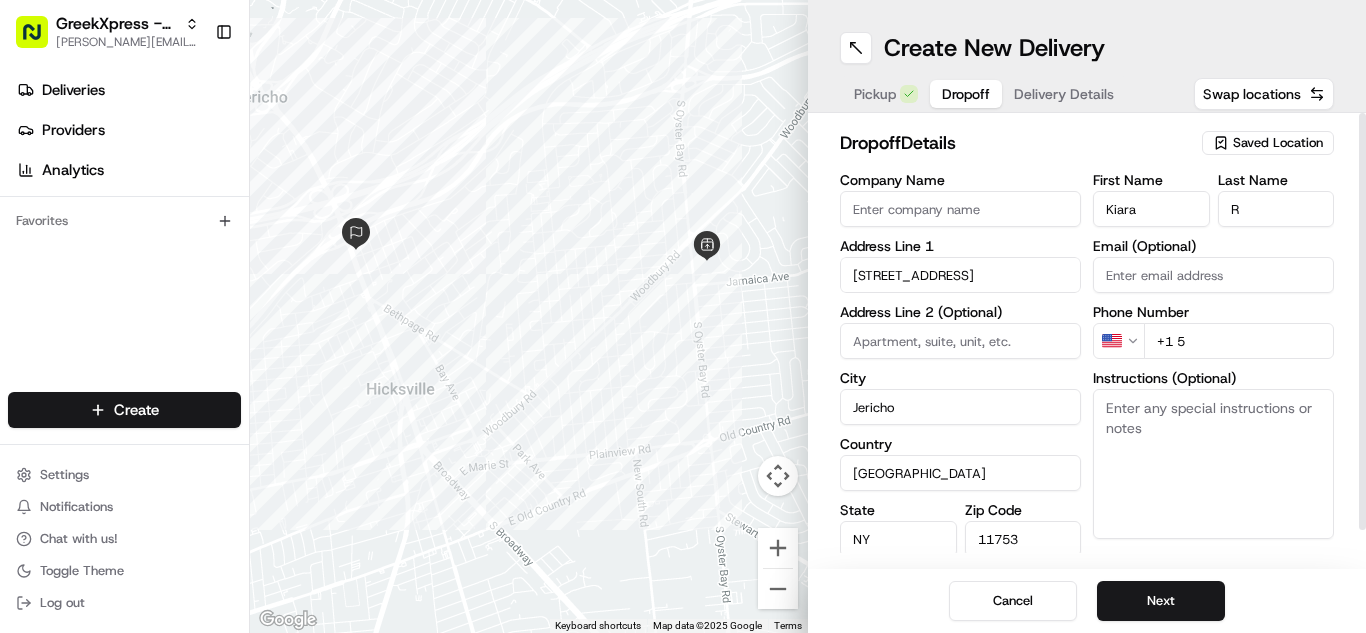 click on "+1 5" at bounding box center (1239, 341) 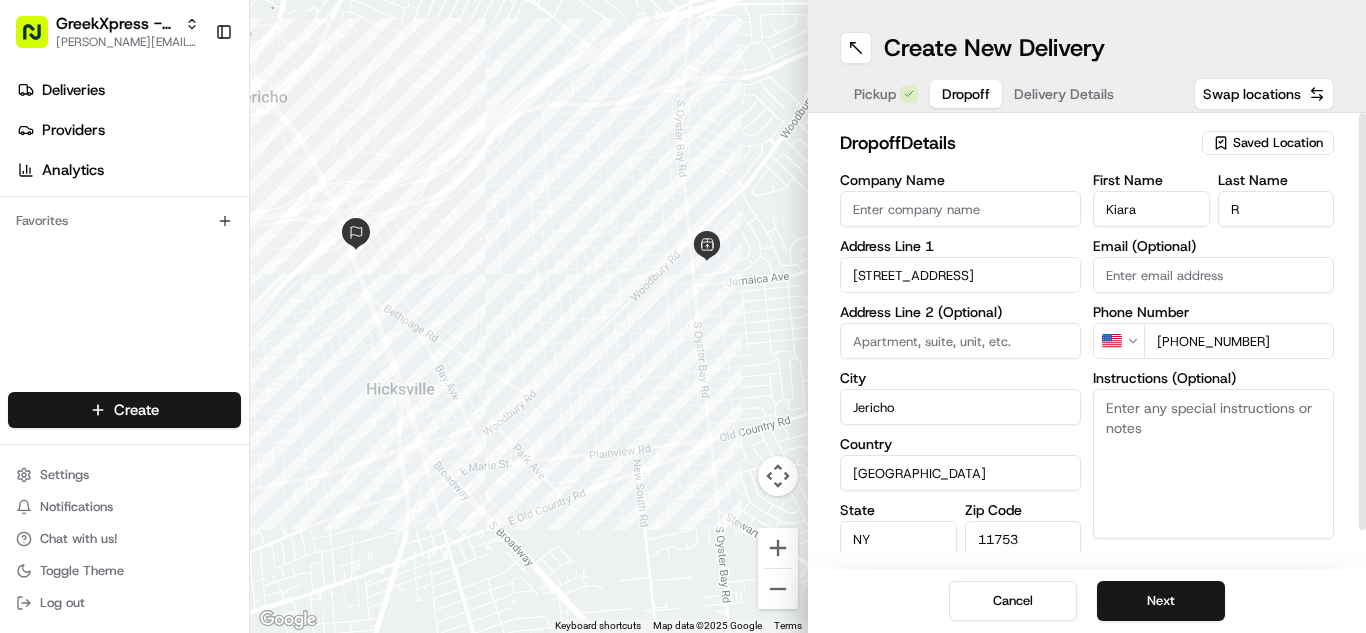 type on "[PHONE_NUMBER]" 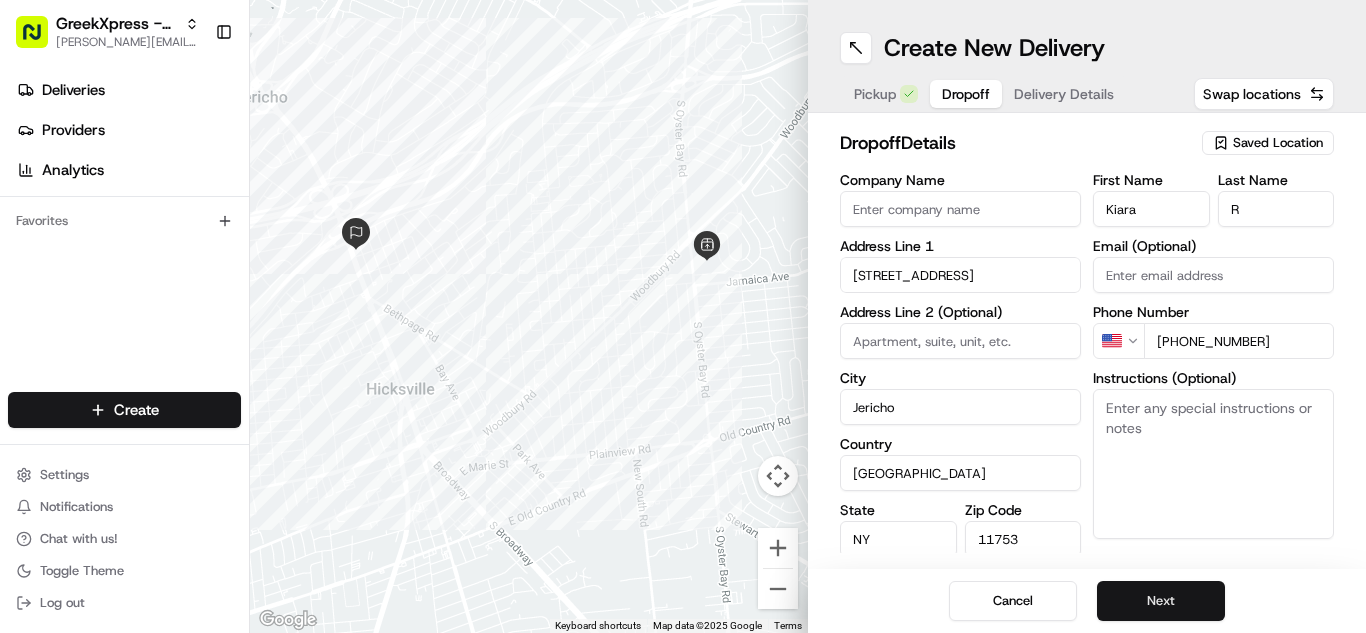 click on "Next" at bounding box center (1161, 601) 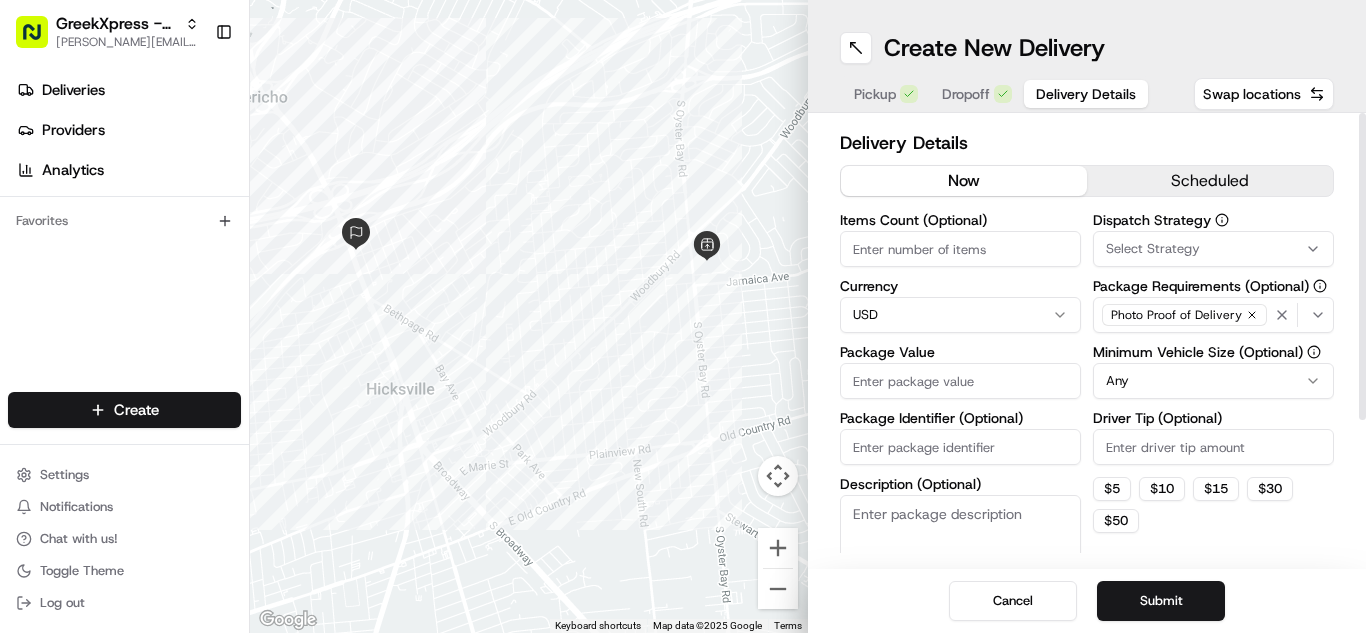 click on "Package Value" at bounding box center (960, 381) 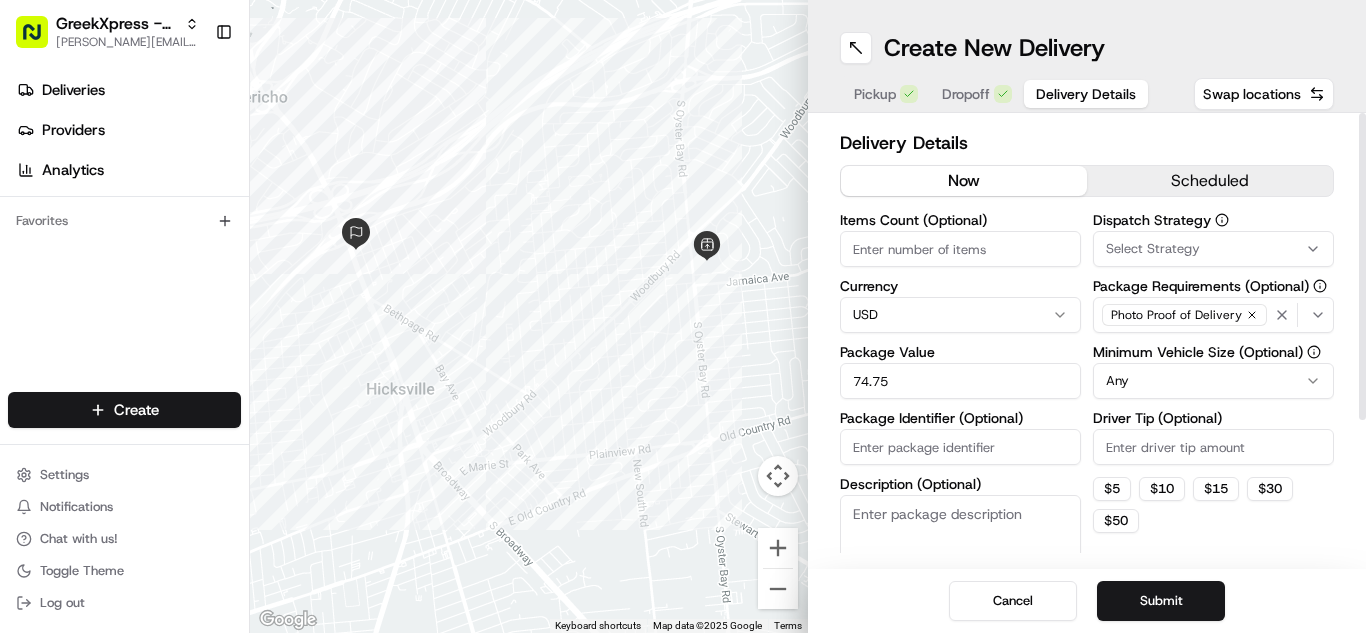 type on "74.75" 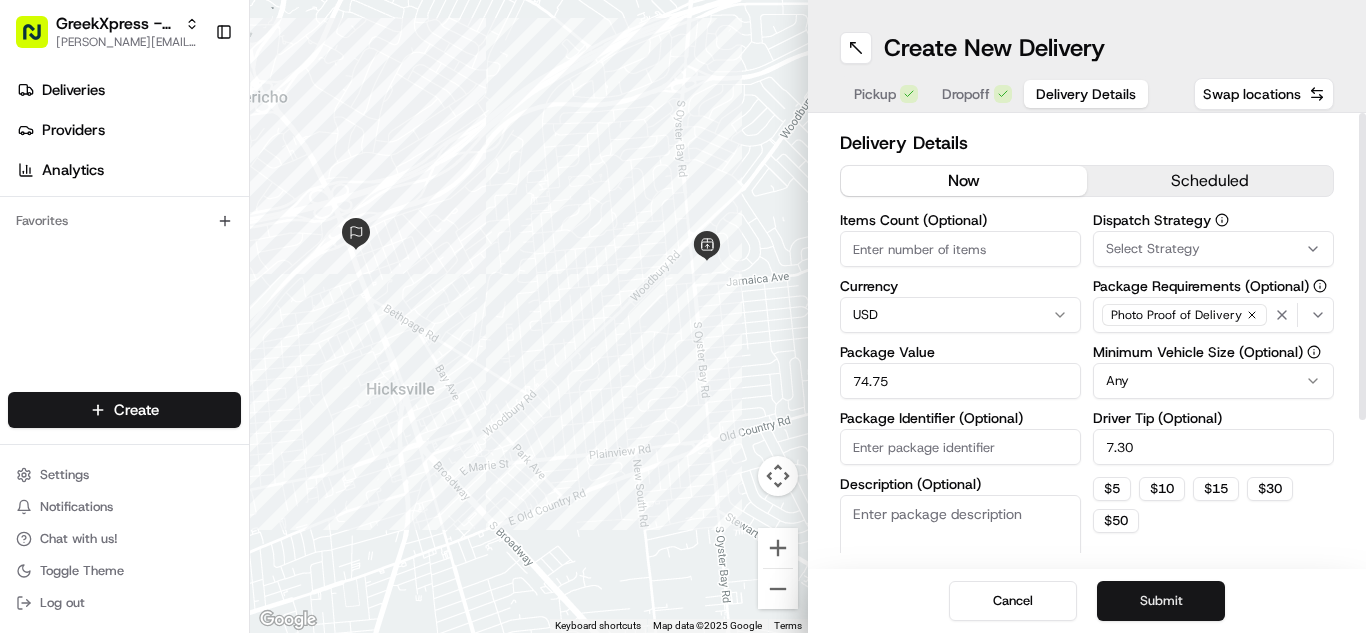 type on "7.30" 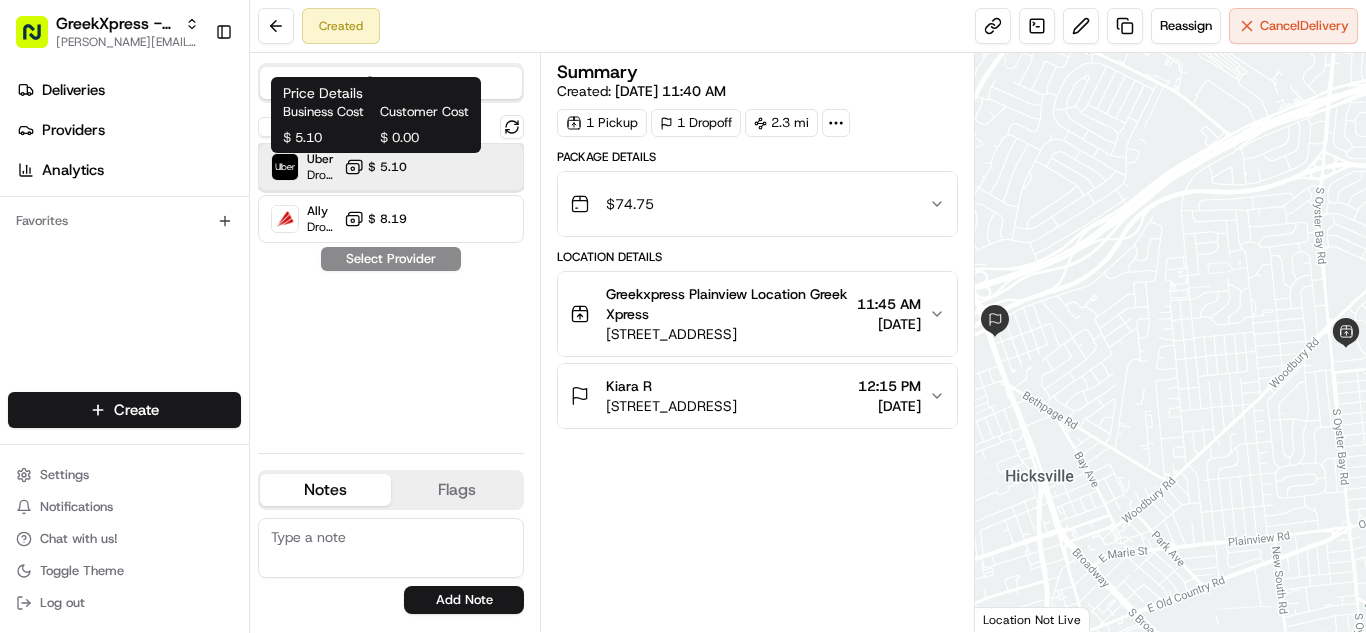 click on "Uber Dropoff ETA   21 minutes $   5.10" at bounding box center [391, 167] 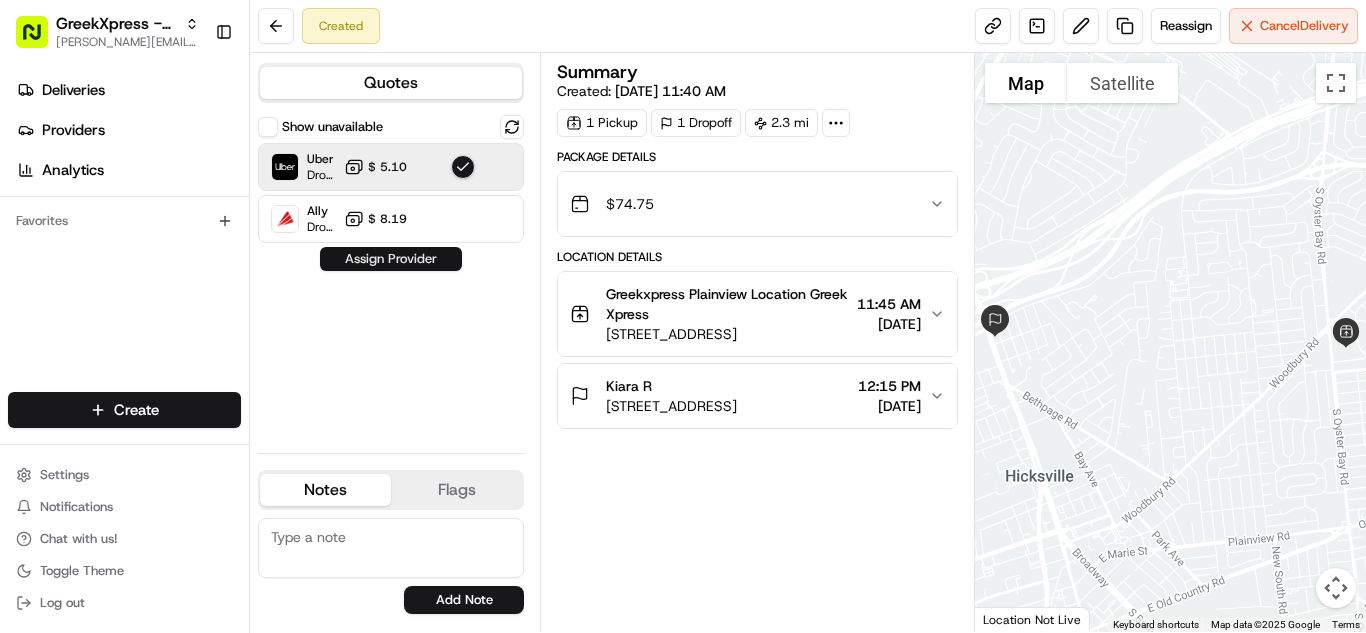 click on "Assign Provider" at bounding box center [391, 259] 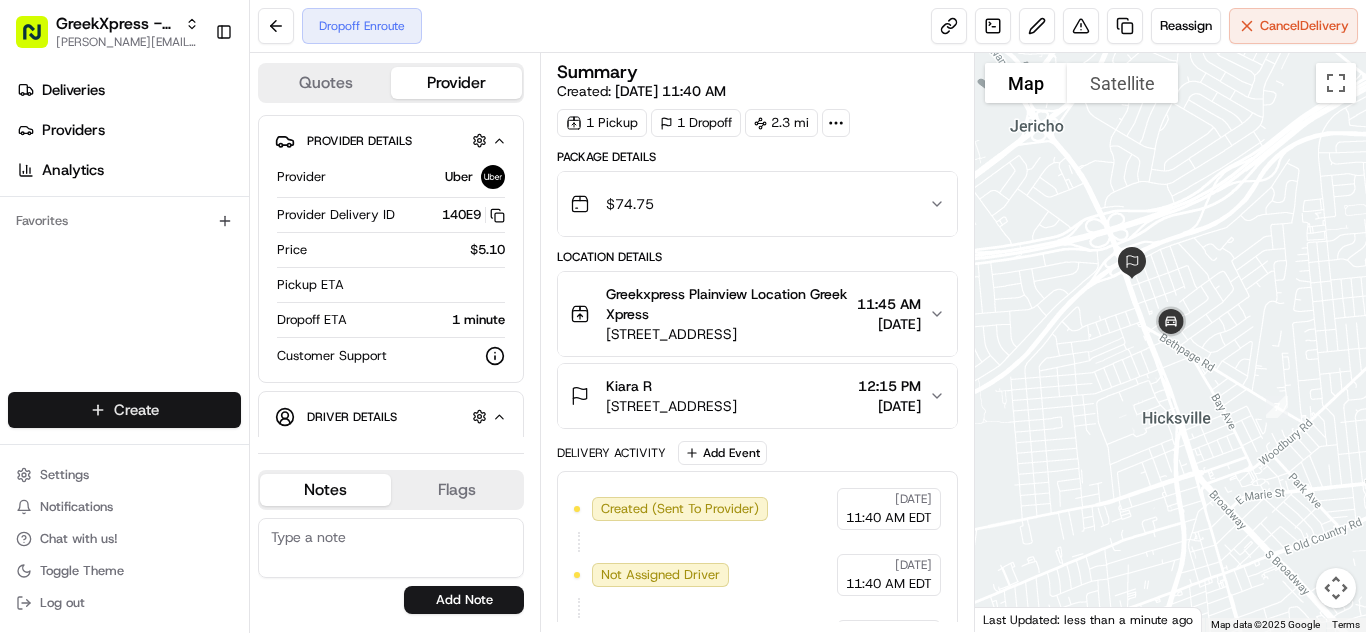 click on "GreekXpress - Plainview [EMAIL_ADDRESS][DOMAIN_NAME] Toggle Sidebar Deliveries Providers Analytics Favorites Main Menu Members & Organization Organization Users Roles Preferences Customization Tracking Orchestration Automations Dispatch Strategy Locations Pickup Locations Dropoff Locations Billing Billing Refund Requests Integrations Notification Triggers Webhooks API Keys Request Logs Create Settings Notifications Chat with us! Toggle Theme Log out Dropoff Enroute Reassign Cancel  Delivery Quotes Provider Provider Details Hidden ( 1 ) Provider Uber   Provider Delivery ID 140E9 Copy  del_hr-9pWD7RByTL30MKoFA6Q 140E9 Price $5.10 Pickup ETA Dropoff ETA 1 minute Customer Support Driver Details Hidden ( 5 ) Name Baogang L. Pickup Phone Number +1 312 766 6835 ext. 30342539 Dropoff Phone Number [PHONE_NUMBER] Tip $7.30 Type car Make Toyota Model Corolla Color darkblue License Plate Number ***4374 Notes Flags [EMAIL_ADDRESS][DOMAIN_NAME] Add Note [EMAIL_ADDRESS][DOMAIN_NAME] Add Flag Summary Created:   [DATE] 11:40 AM" at bounding box center (683, 316) 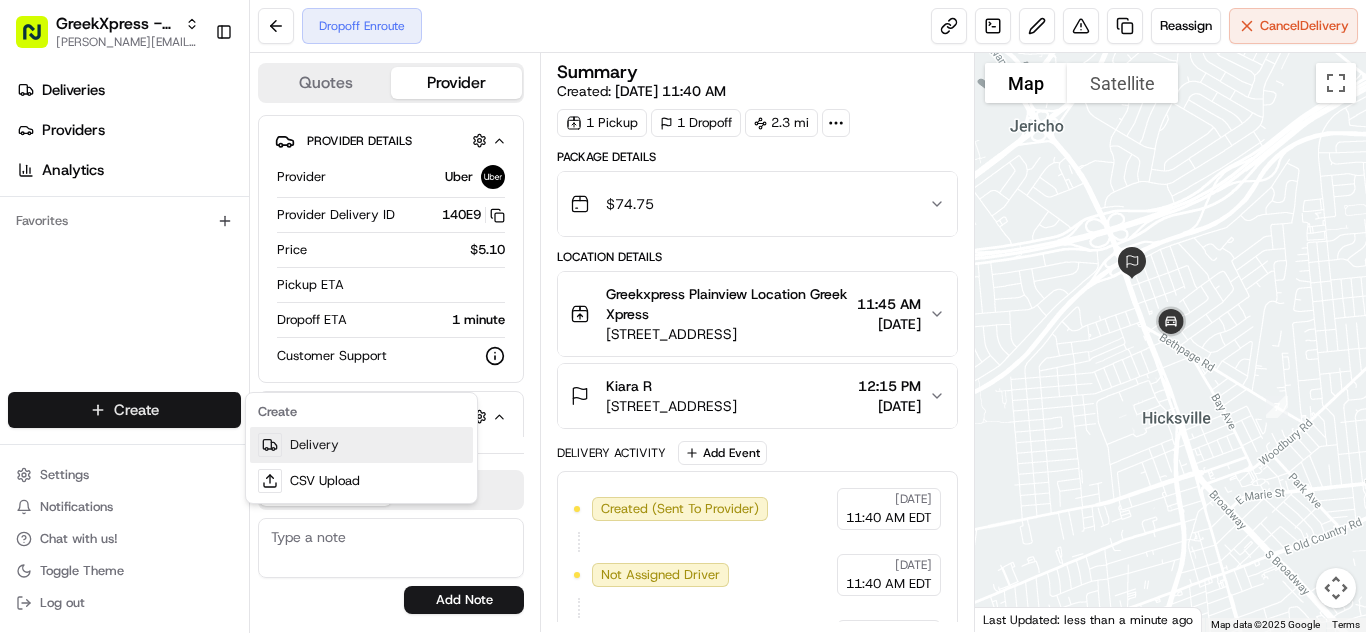 click on "Delivery" at bounding box center [361, 445] 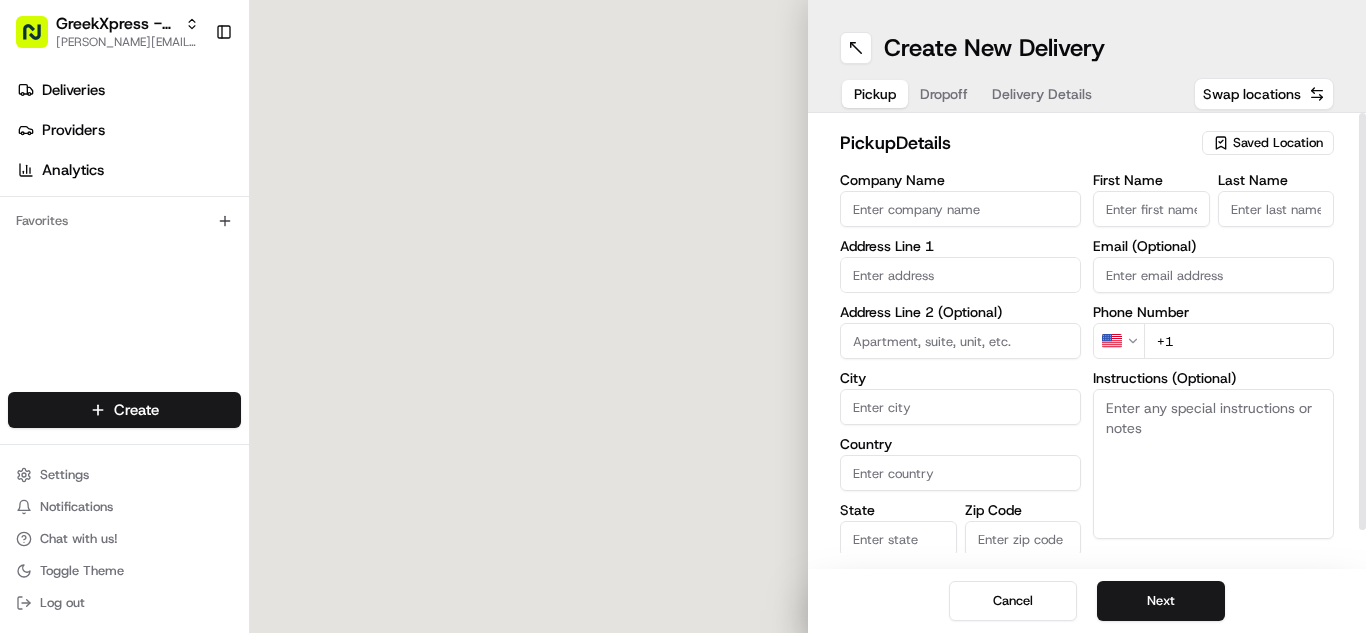 click on "Saved Location" at bounding box center [1278, 143] 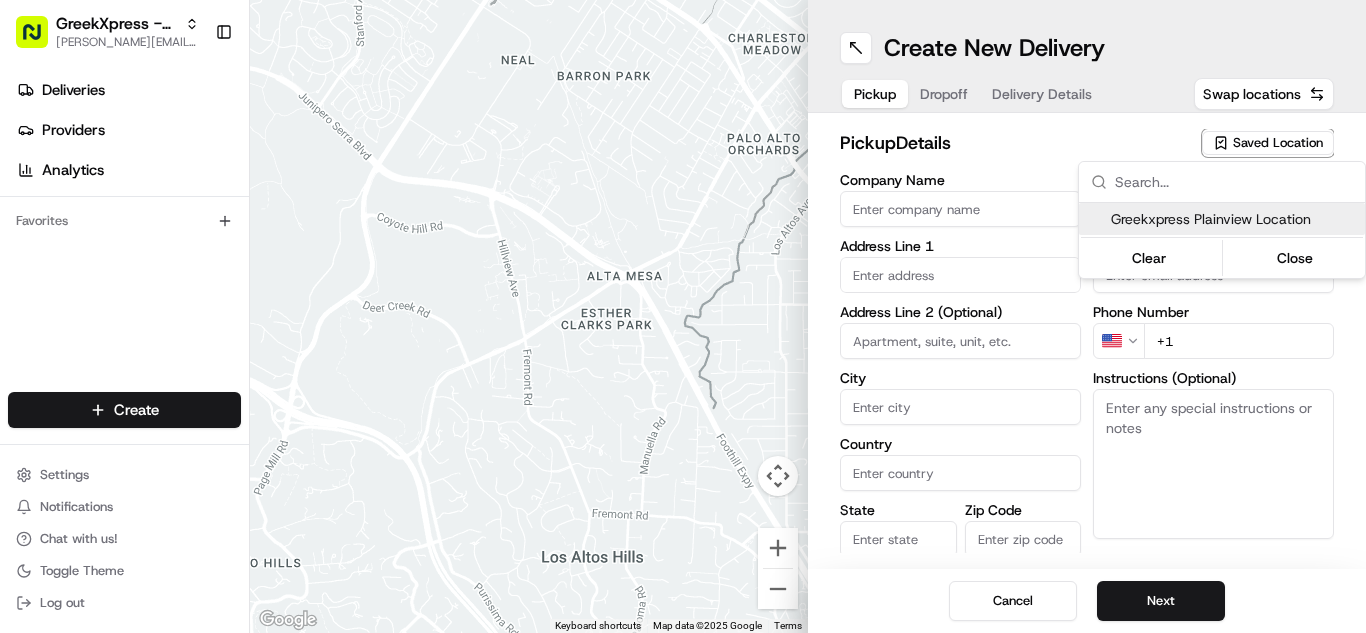 click on "Greekxpress Plainview Location" at bounding box center [1234, 219] 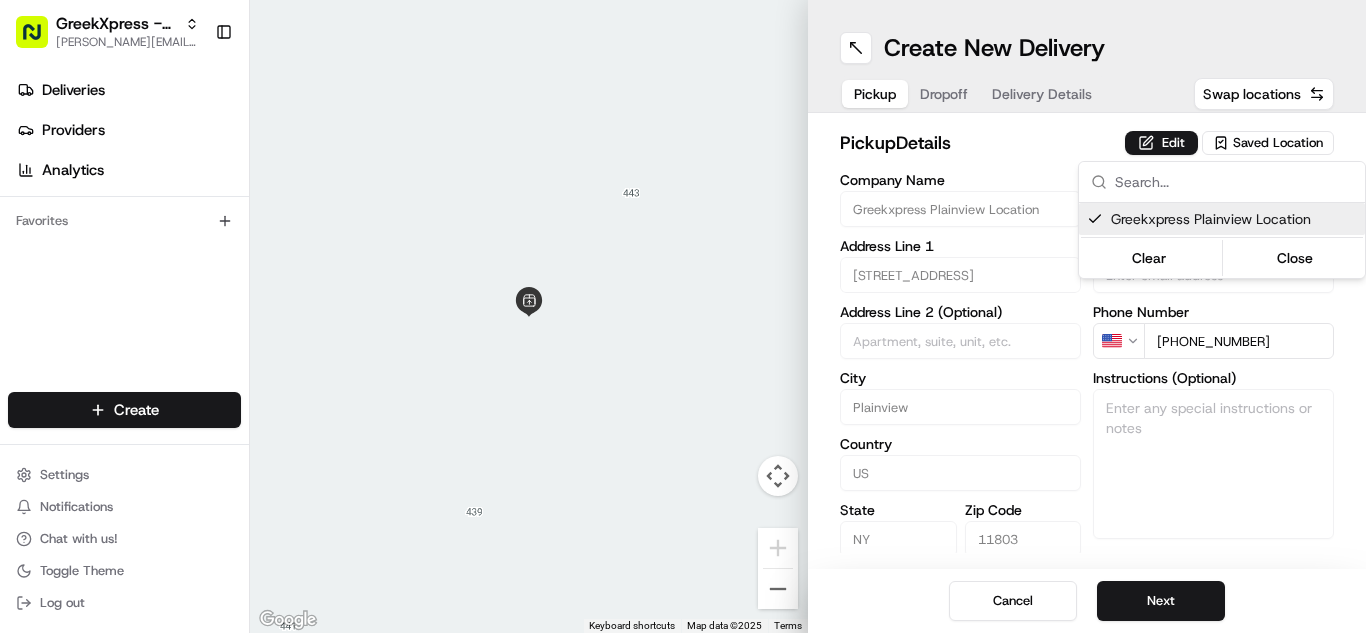 click on "GreekXpress - Plainview [EMAIL_ADDRESS][DOMAIN_NAME] Toggle Sidebar Deliveries Providers Analytics Favorites Main Menu Members & Organization Organization Users Roles Preferences Customization Tracking Orchestration Automations Dispatch Strategy Locations Pickup Locations Dropoff Locations Billing Billing Refund Requests Integrations Notification Triggers Webhooks API Keys Request Logs Create Settings Notifications Chat with us! Toggle Theme Log out To navigate the map with touch gestures double-tap and hold your finger on the map, then drag the map. ← Move left → Move right ↑ Move up ↓ Move down + Zoom in - Zoom out Home Jump left by 75% End Jump right by 75% Page Up Jump up by 75% Page Down Jump down by 75% Keyboard shortcuts Map Data Map data ©2025 Map data ©2025 2 m  Click to toggle between metric and imperial units Terms Report a map error Create New Delivery Pickup Dropoff Delivery Details Swap locations pickup  Details  Edit Saved Location Company Name Greekxpress Plainview Location" at bounding box center [683, 316] 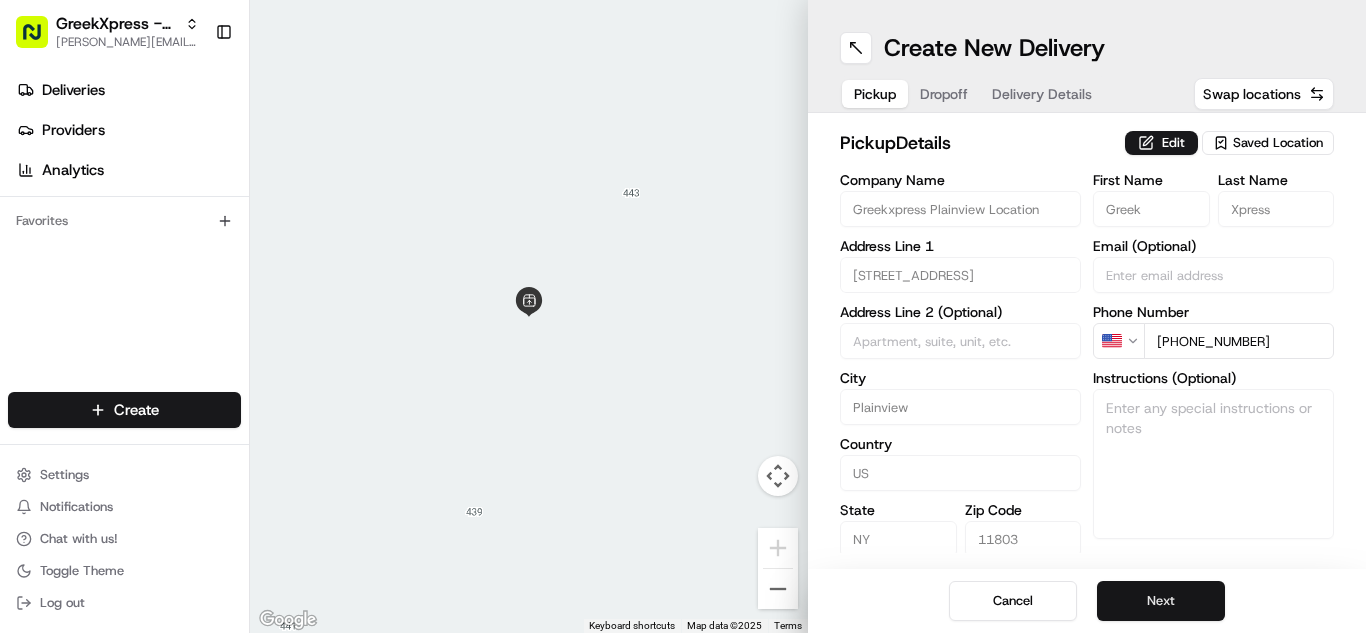 click on "Next" at bounding box center [1161, 601] 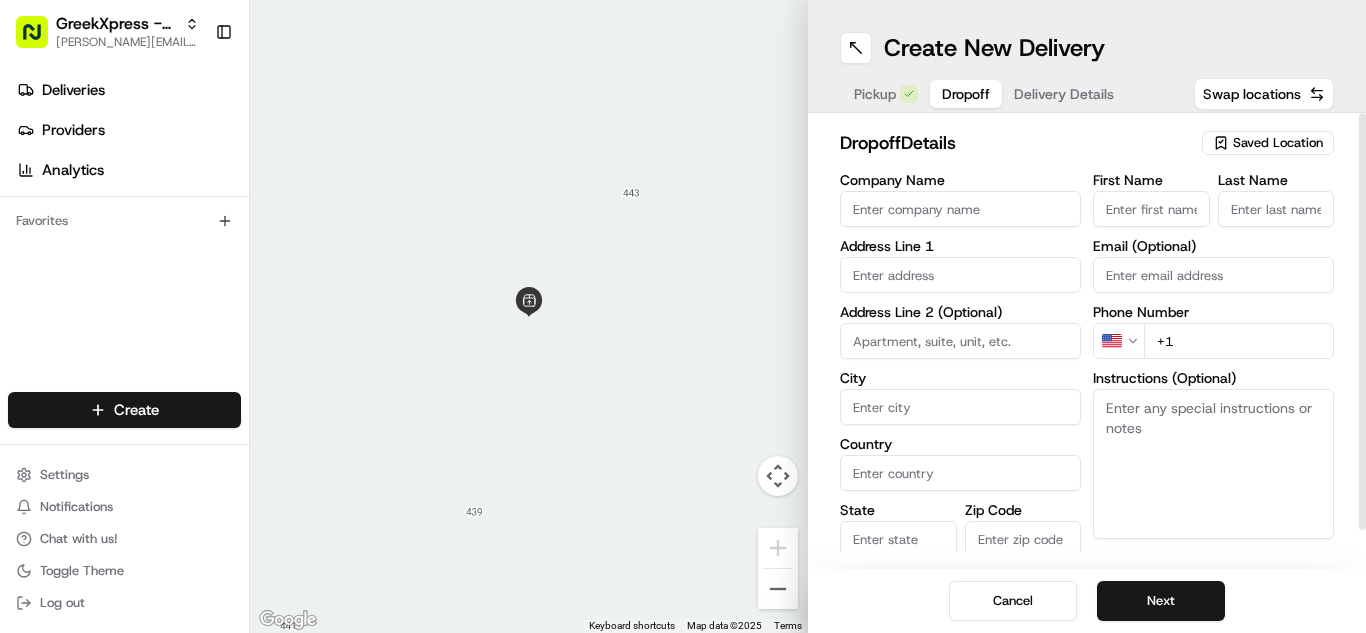 click on "First Name" at bounding box center [1151, 209] 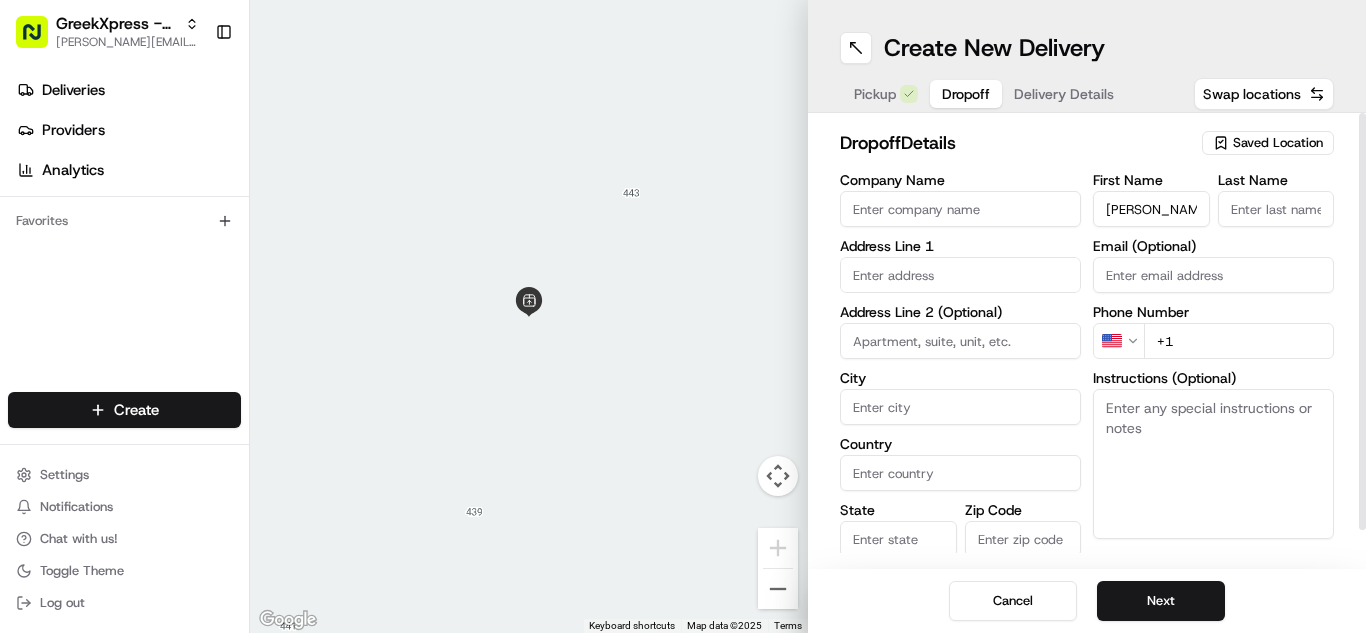 type on "[PERSON_NAME]" 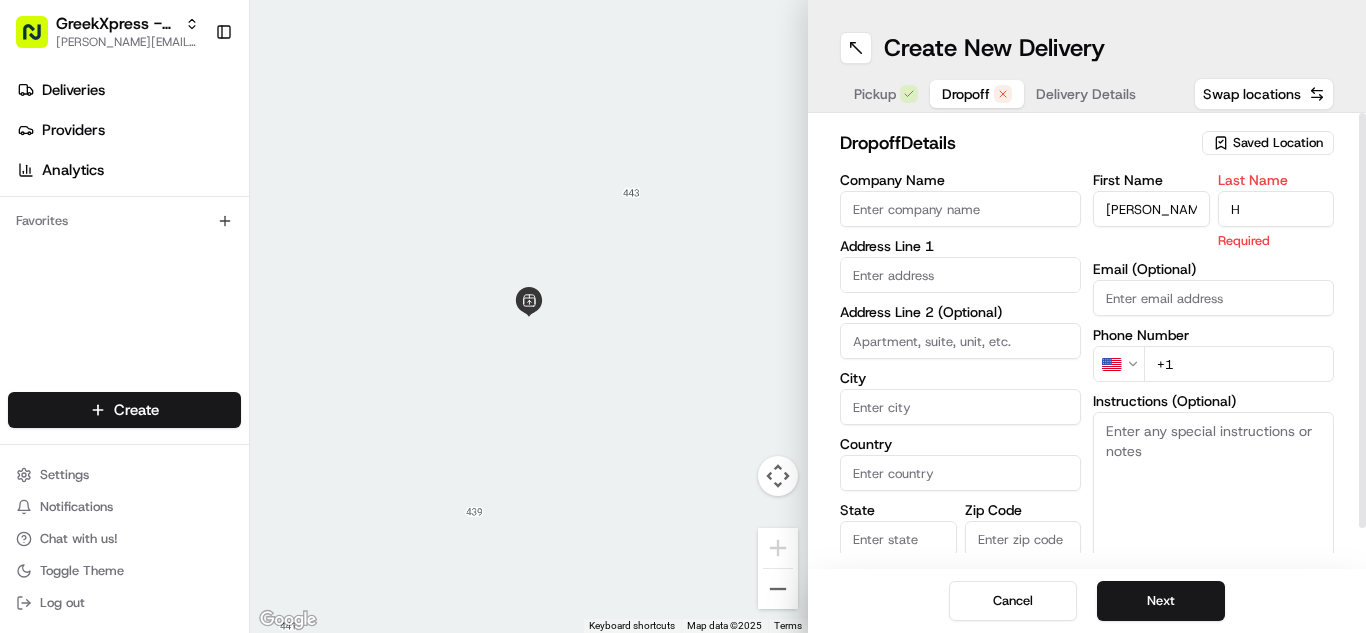 type on "H" 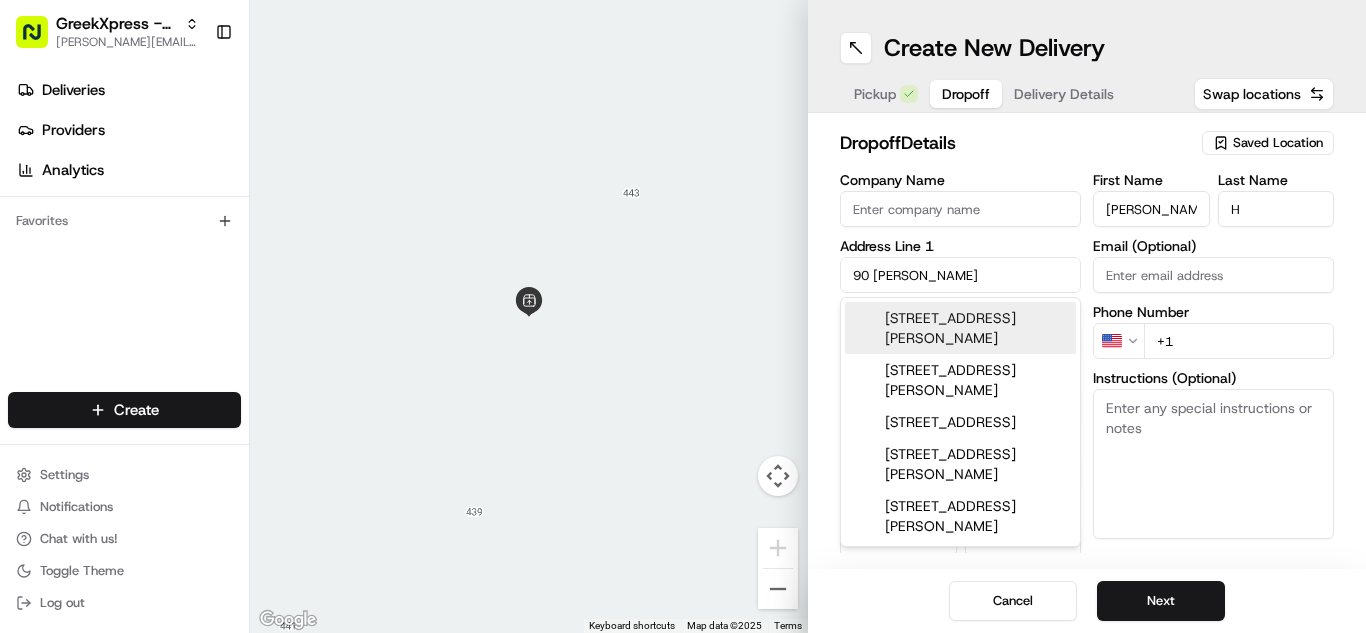 click on "[STREET_ADDRESS][PERSON_NAME]" at bounding box center (960, 328) 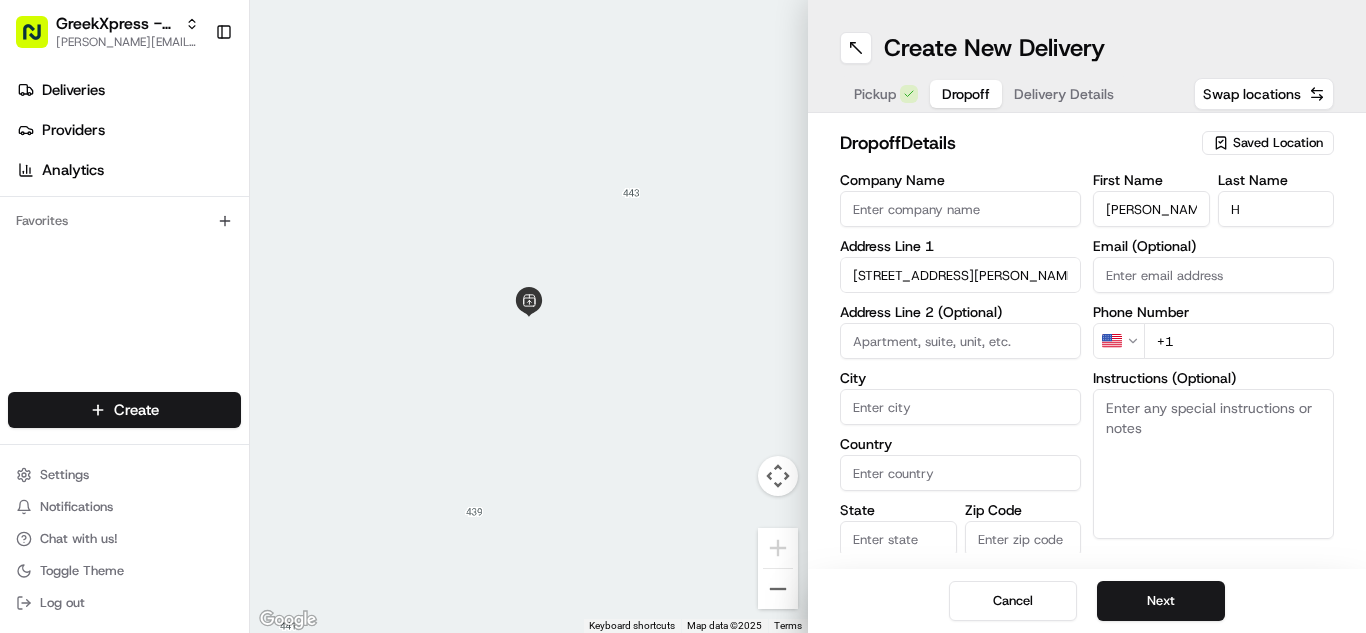 type on "[STREET_ADDRESS][PERSON_NAME]" 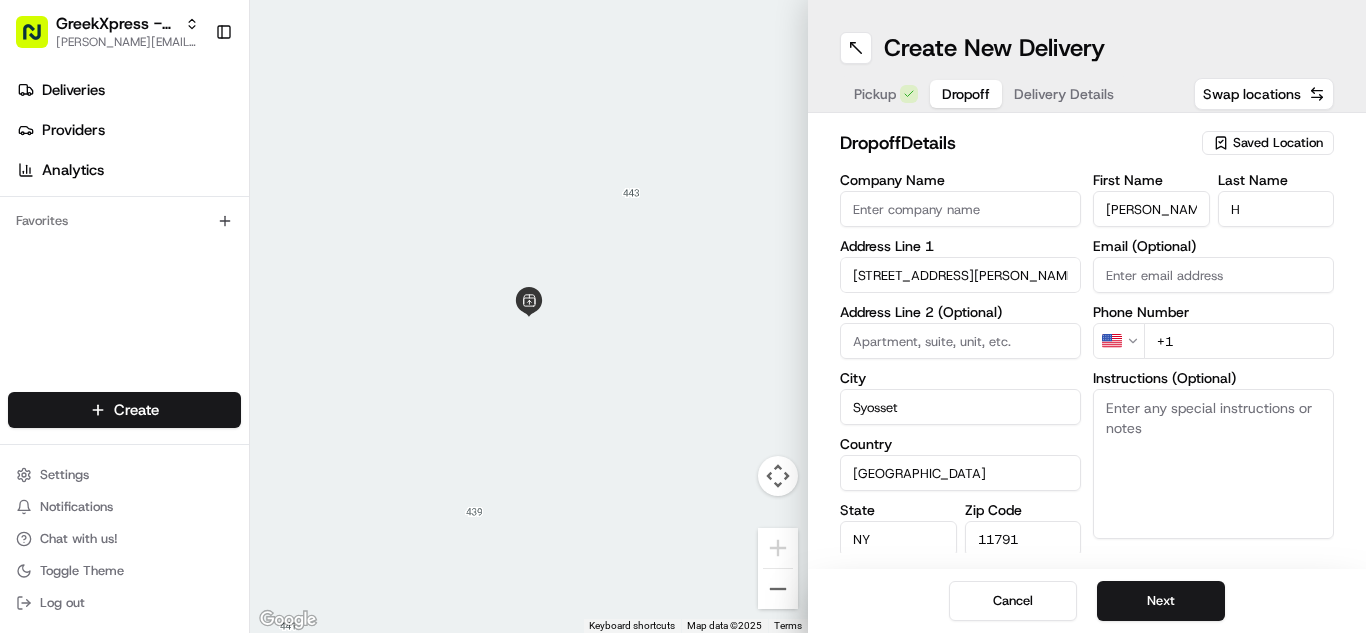 type on "[STREET_ADDRESS][PERSON_NAME]" 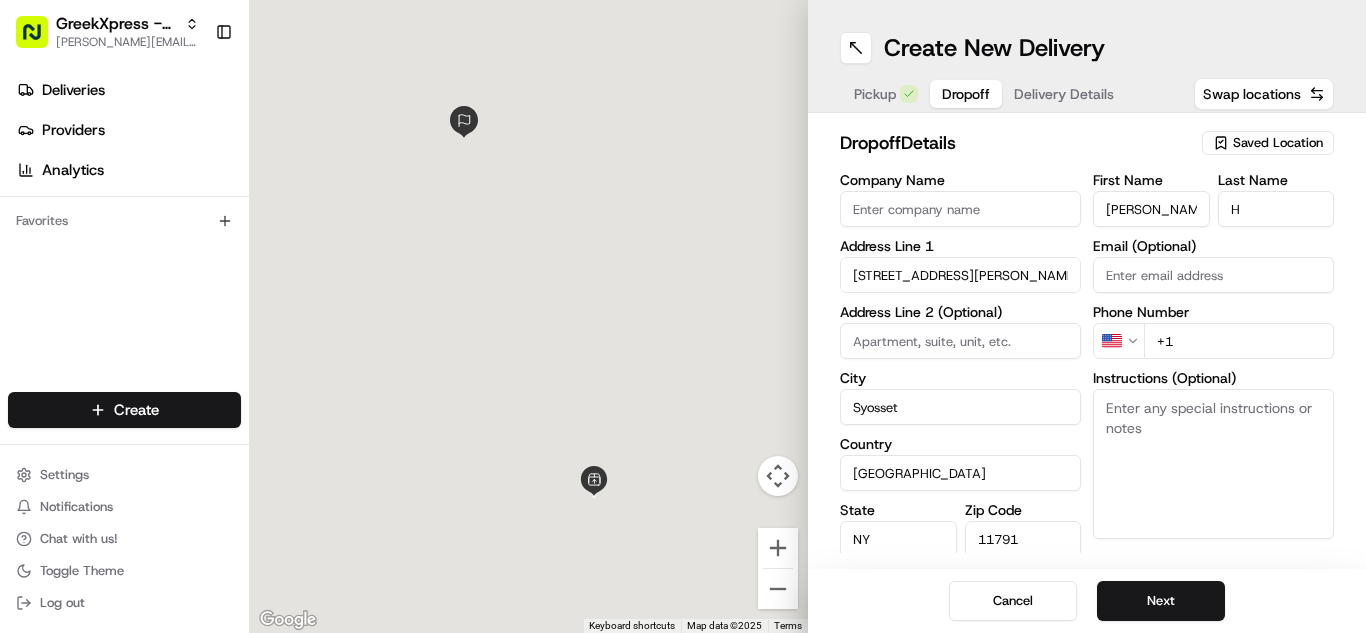click on "+1" at bounding box center (1239, 341) 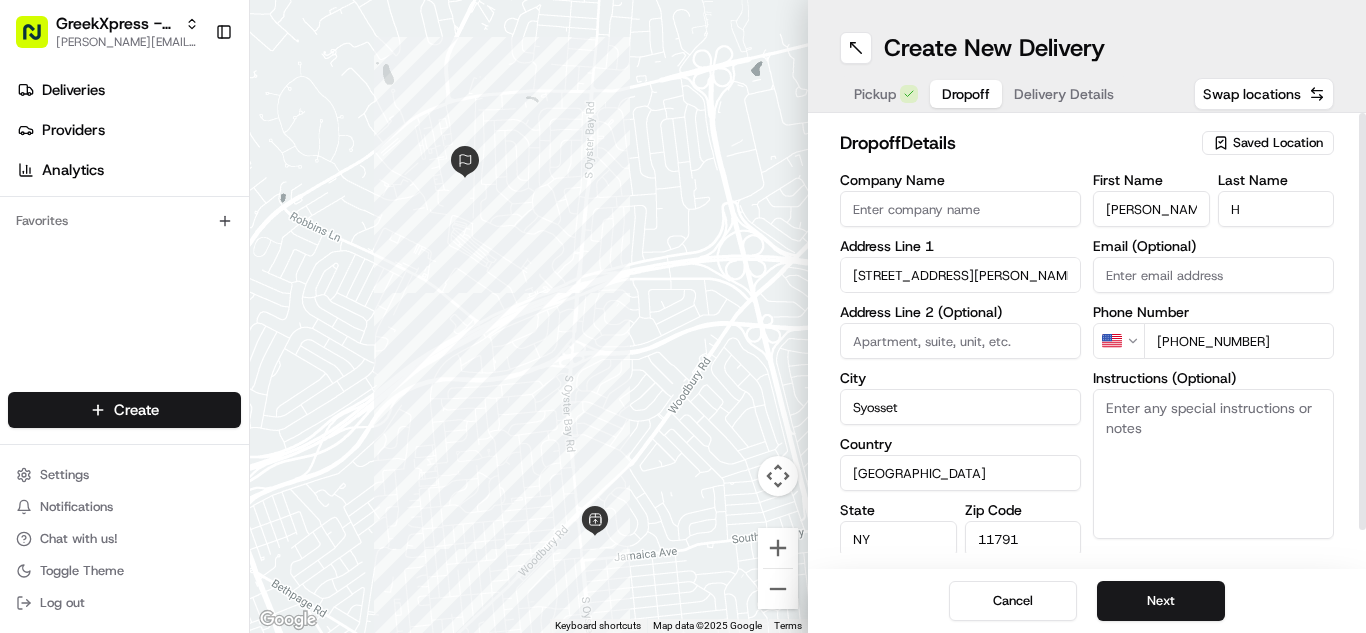 type on "[PHONE_NUMBER]" 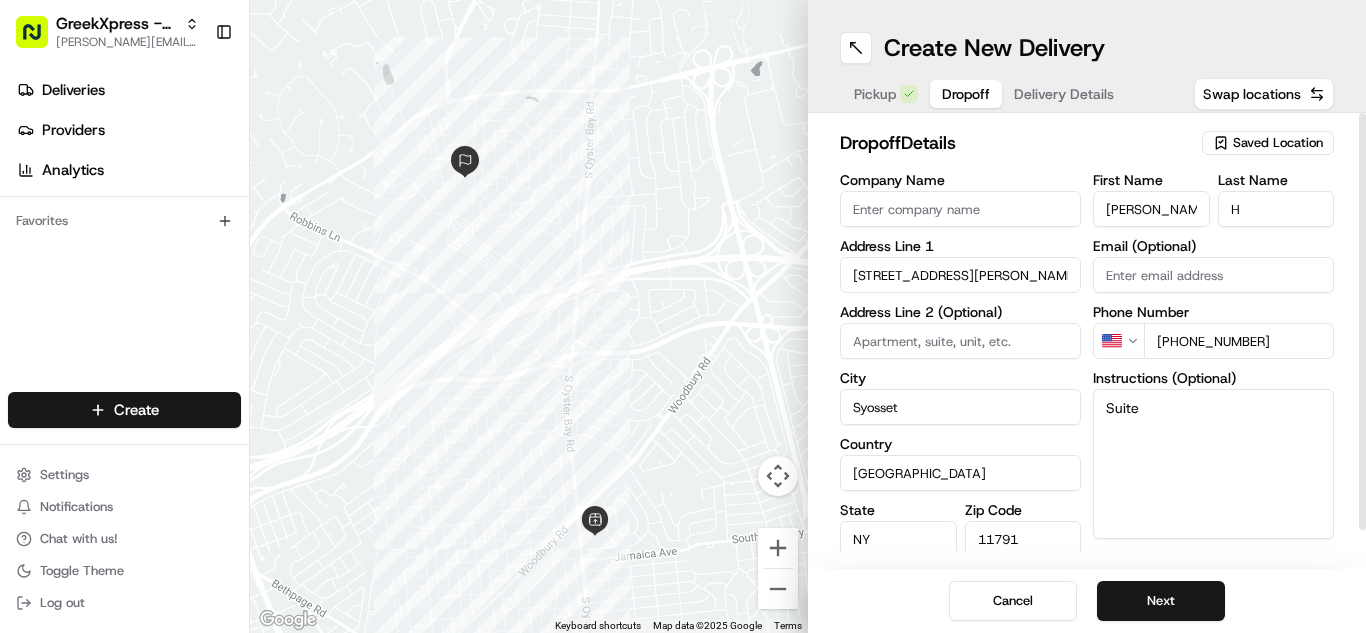 type on "Suite B" 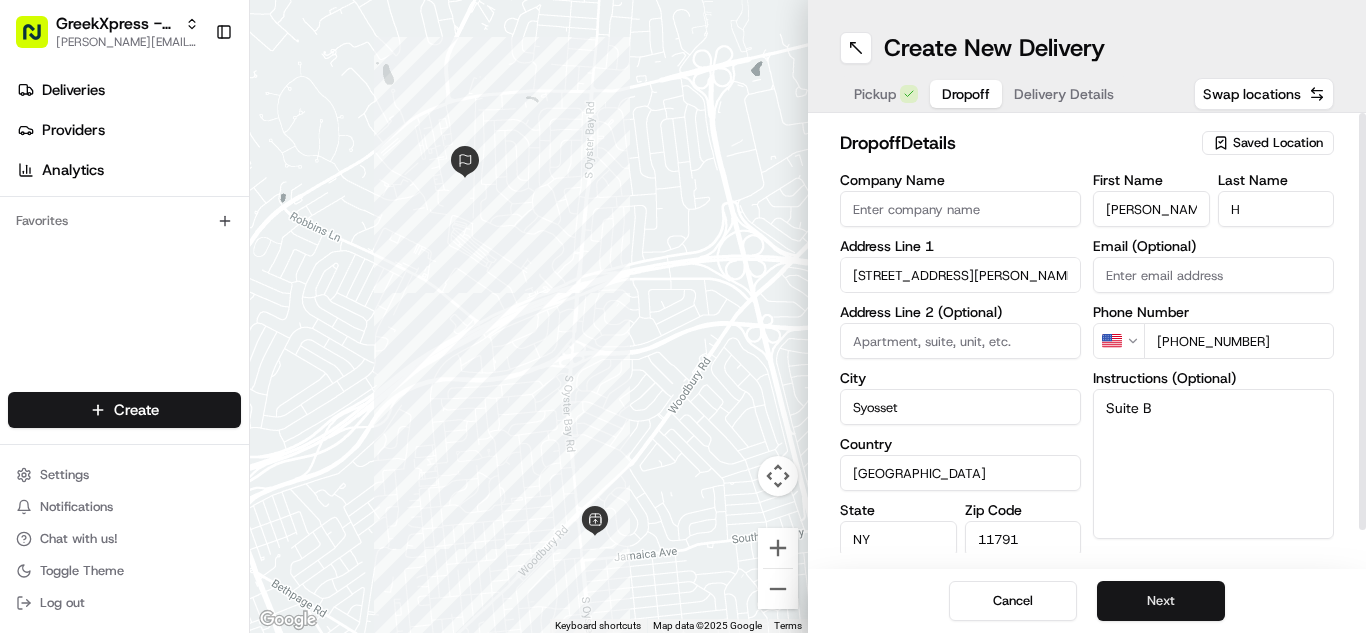 click on "Next" at bounding box center (1161, 601) 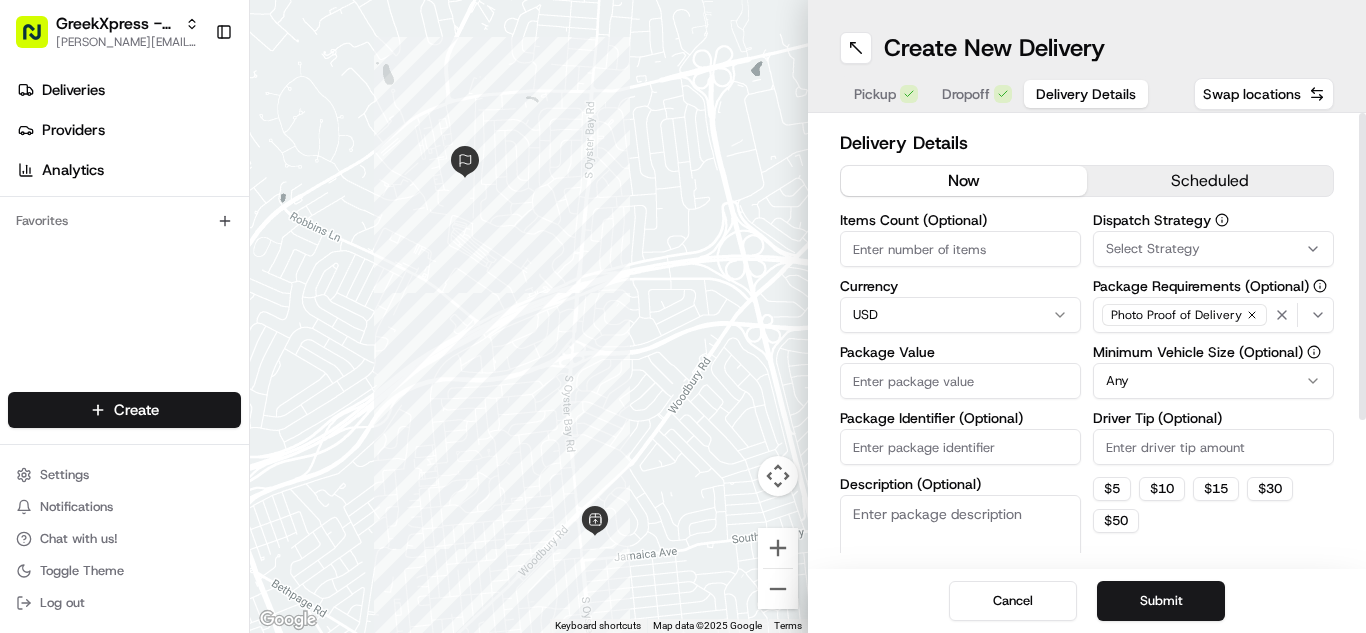 click on "Package Value" at bounding box center [960, 381] 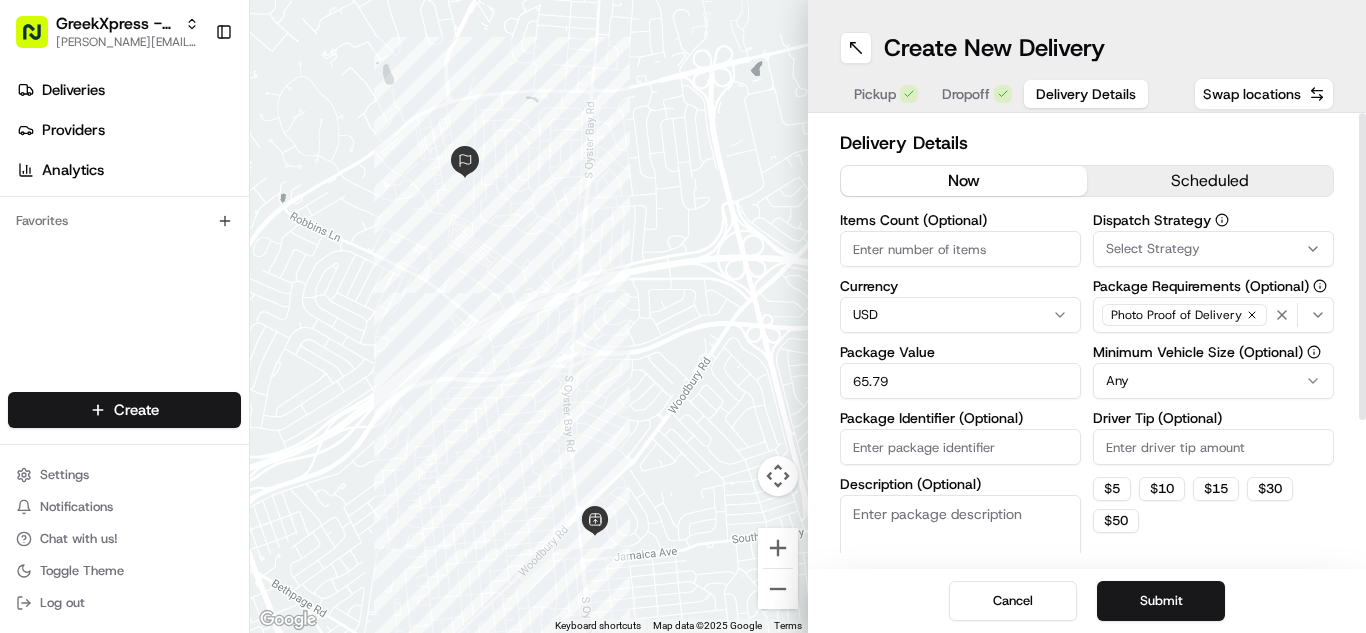 type on "65.79" 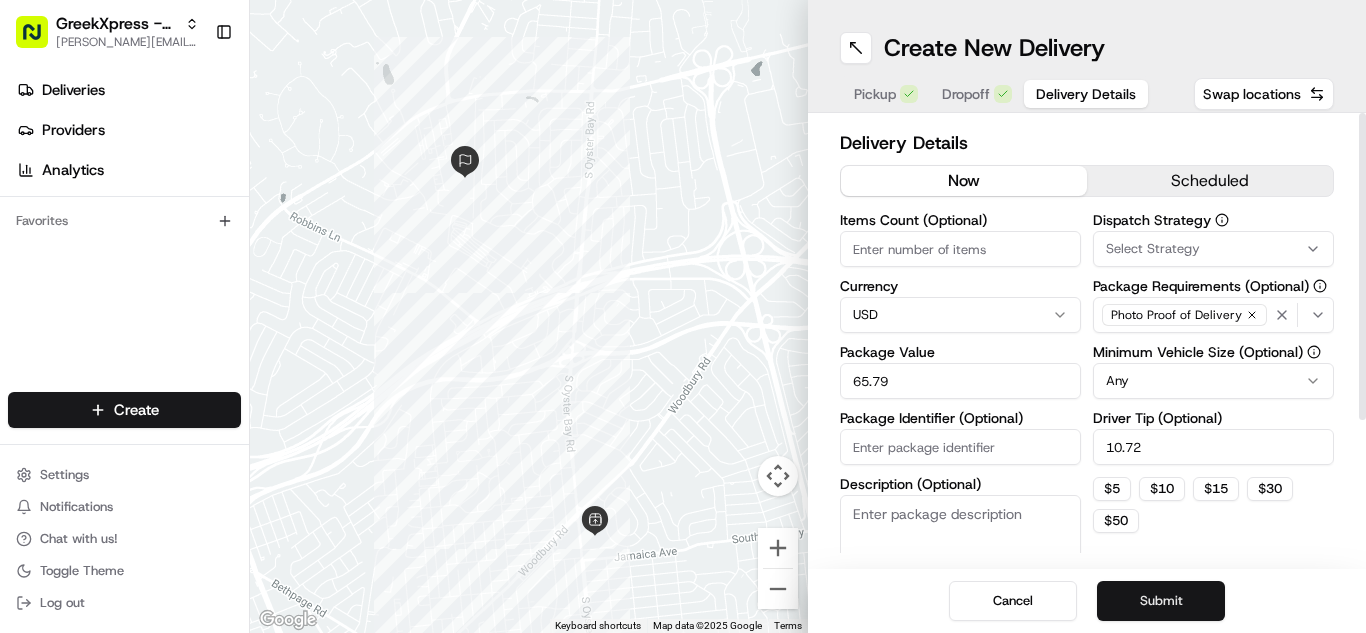type on "10.72" 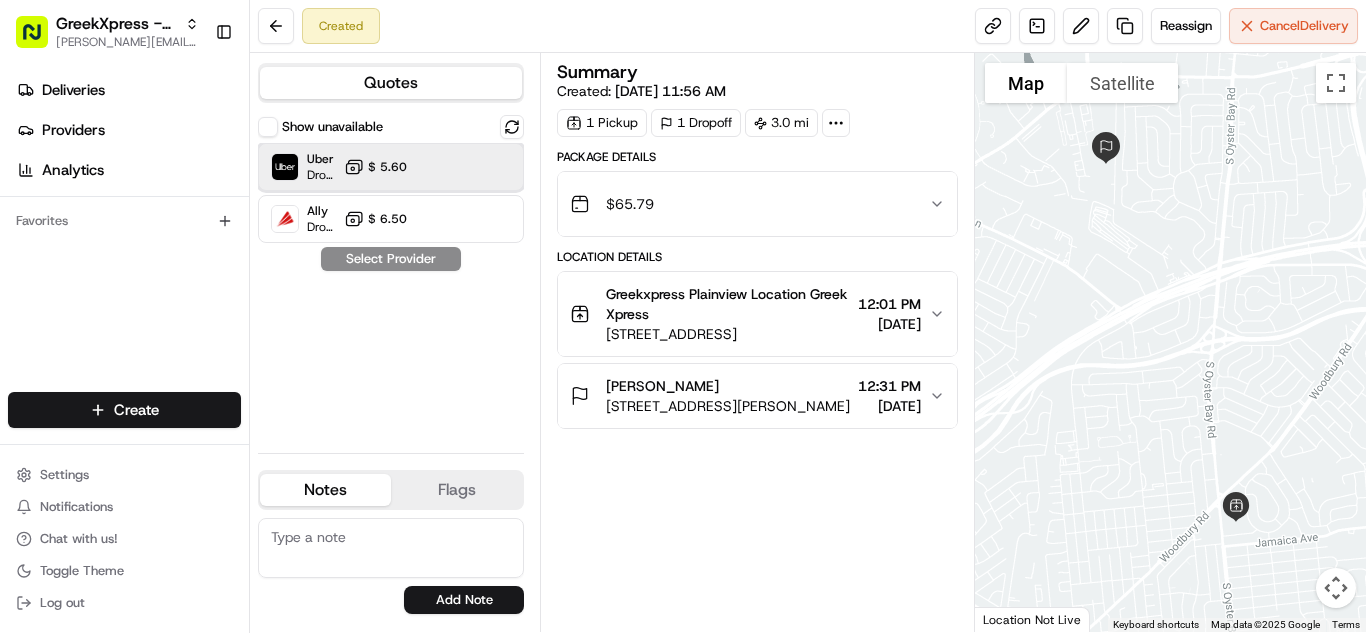 click on "Uber Dropoff ETA   22 minutes $   5.60" at bounding box center (391, 167) 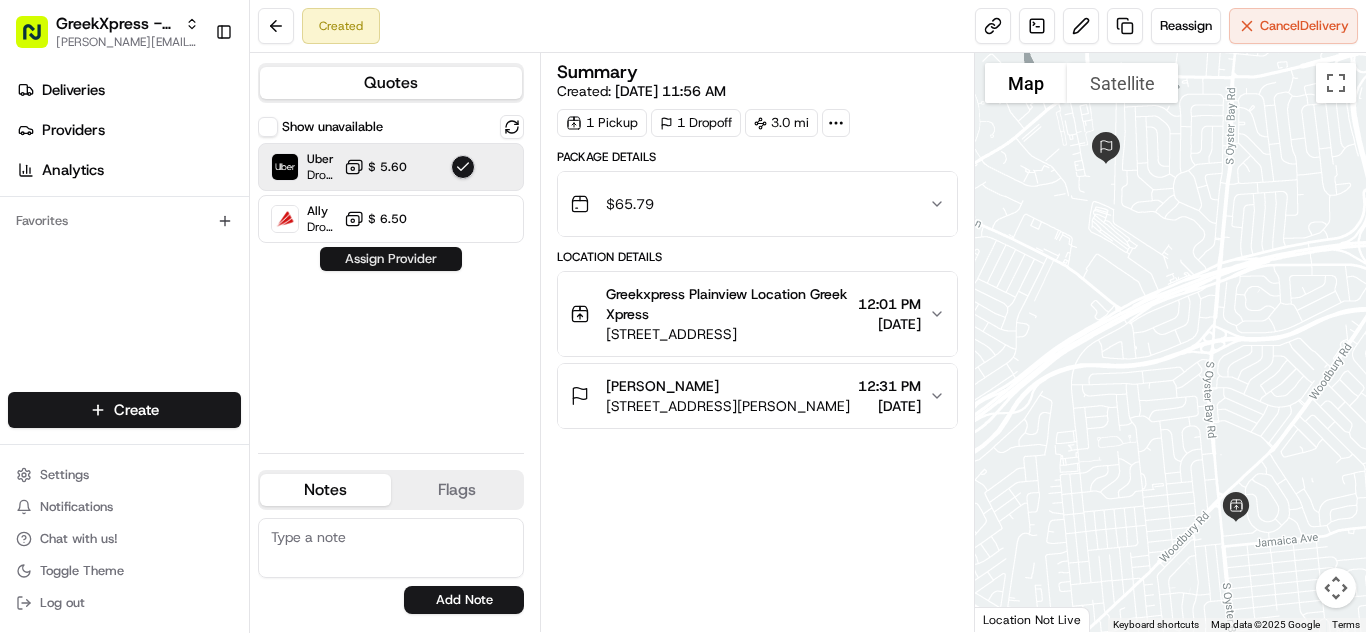click on "Assign Provider" at bounding box center [391, 259] 